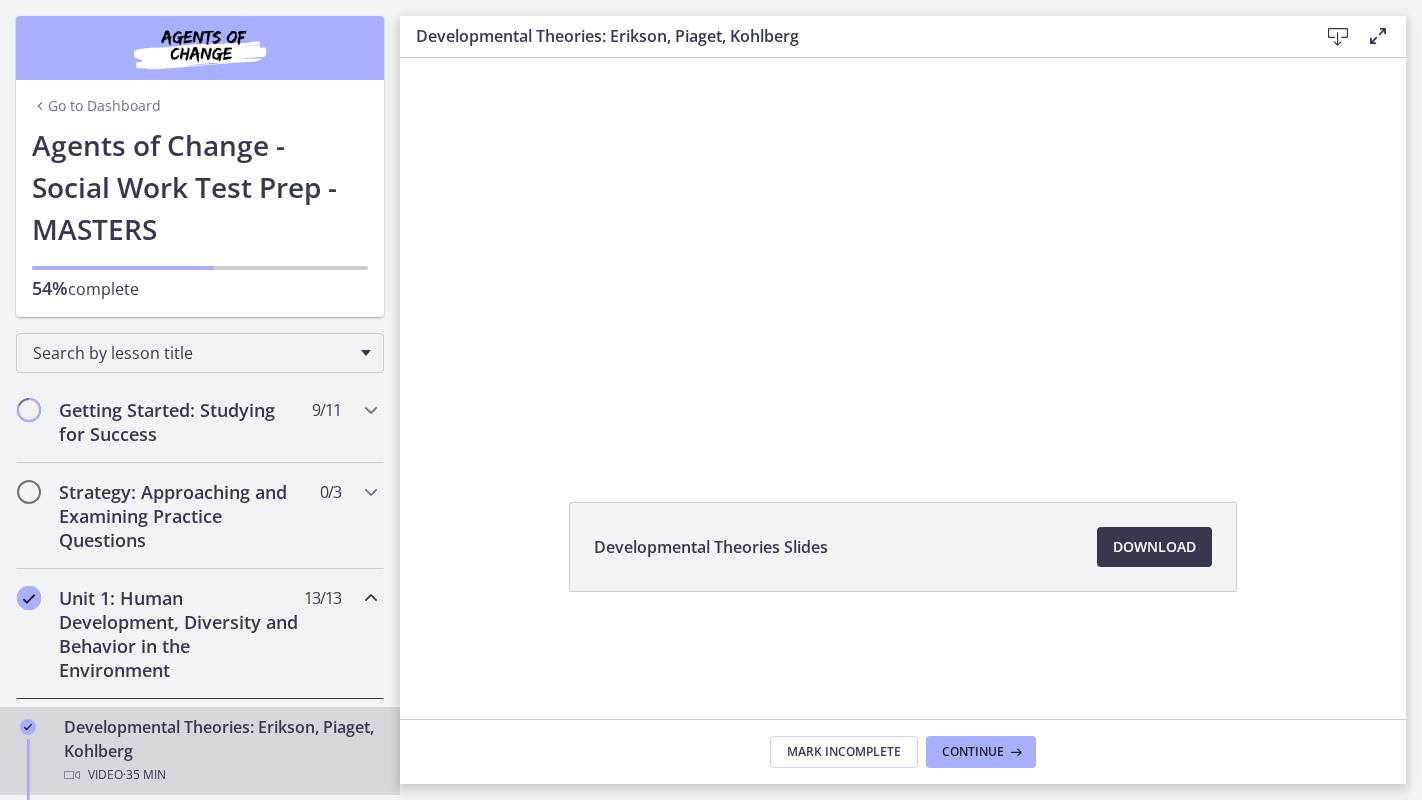 scroll, scrollTop: 0, scrollLeft: 0, axis: both 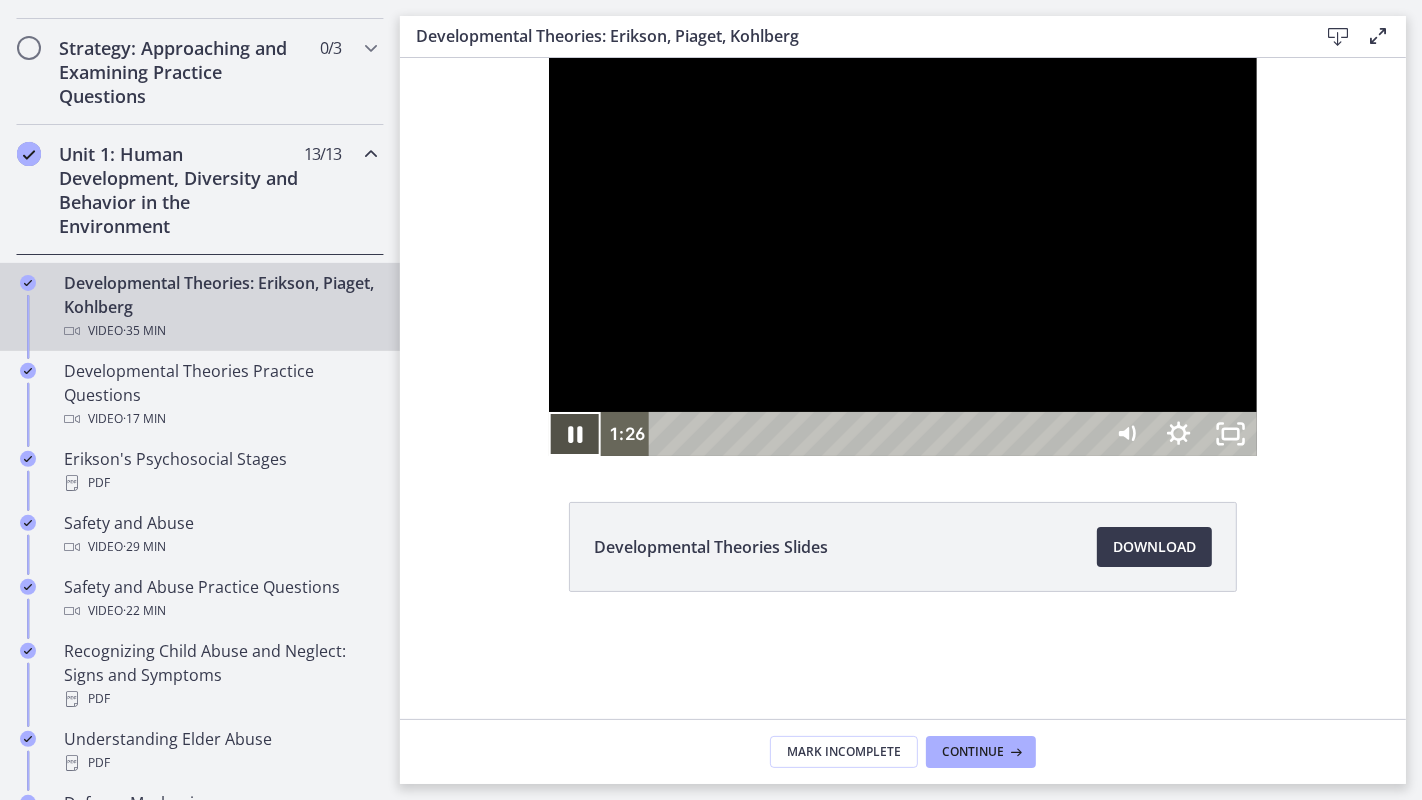 drag, startPoint x: 399, startPoint y: 57, endPoint x: 431, endPoint y: 842, distance: 785.652 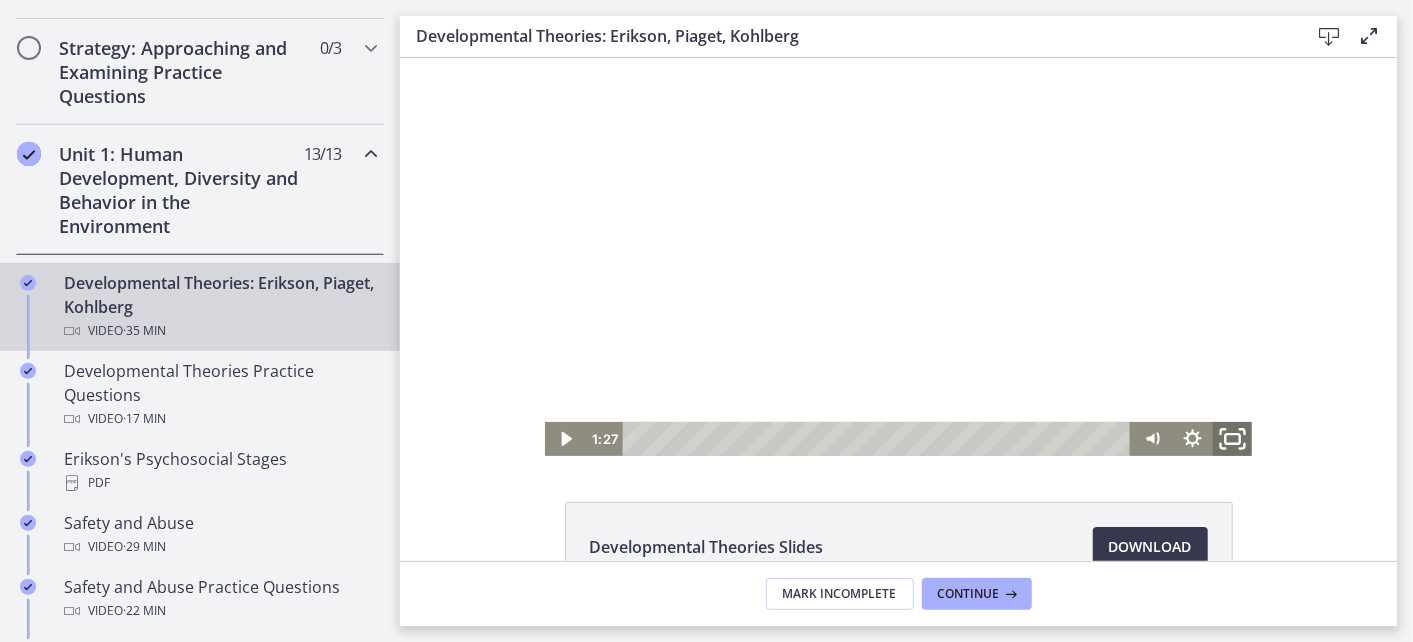 click 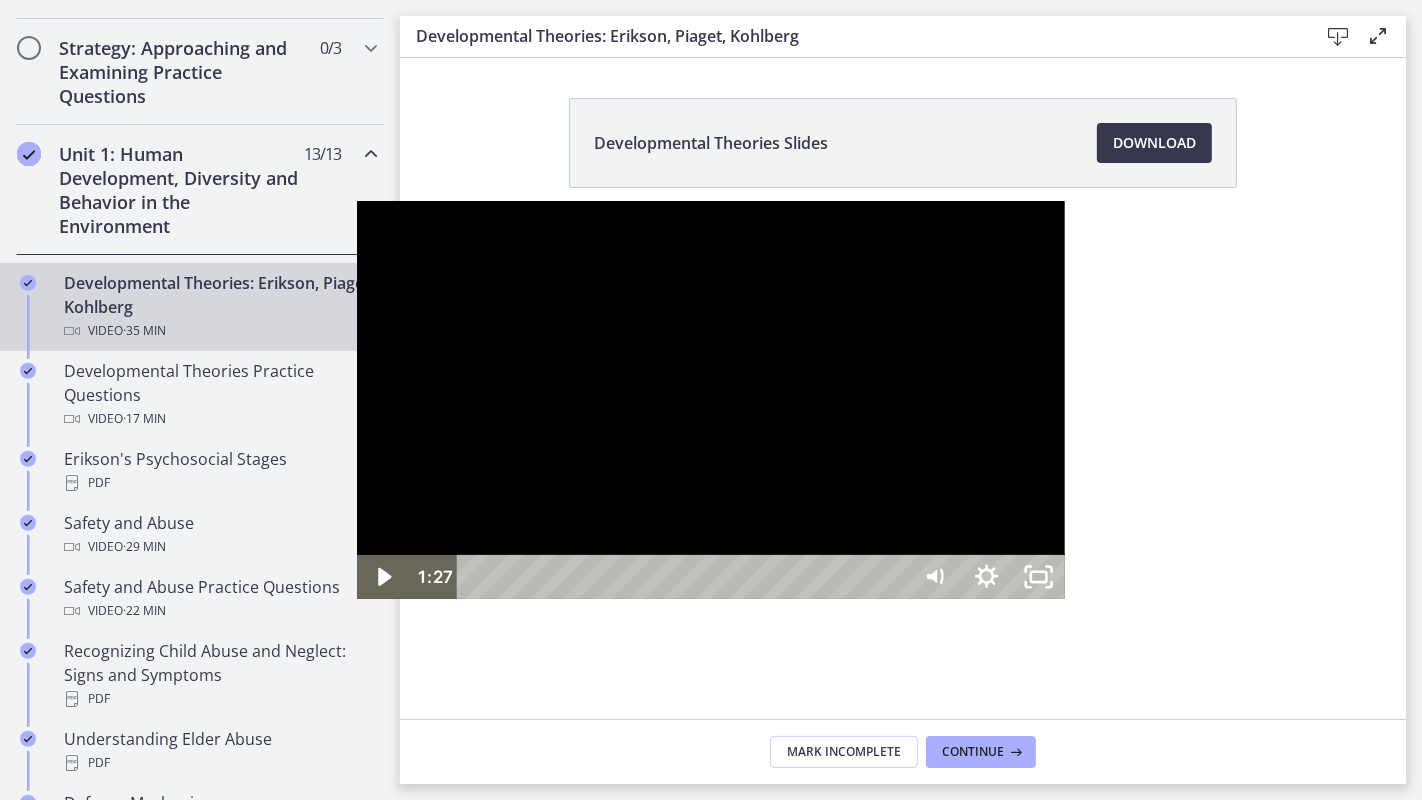 click at bounding box center (711, 400) 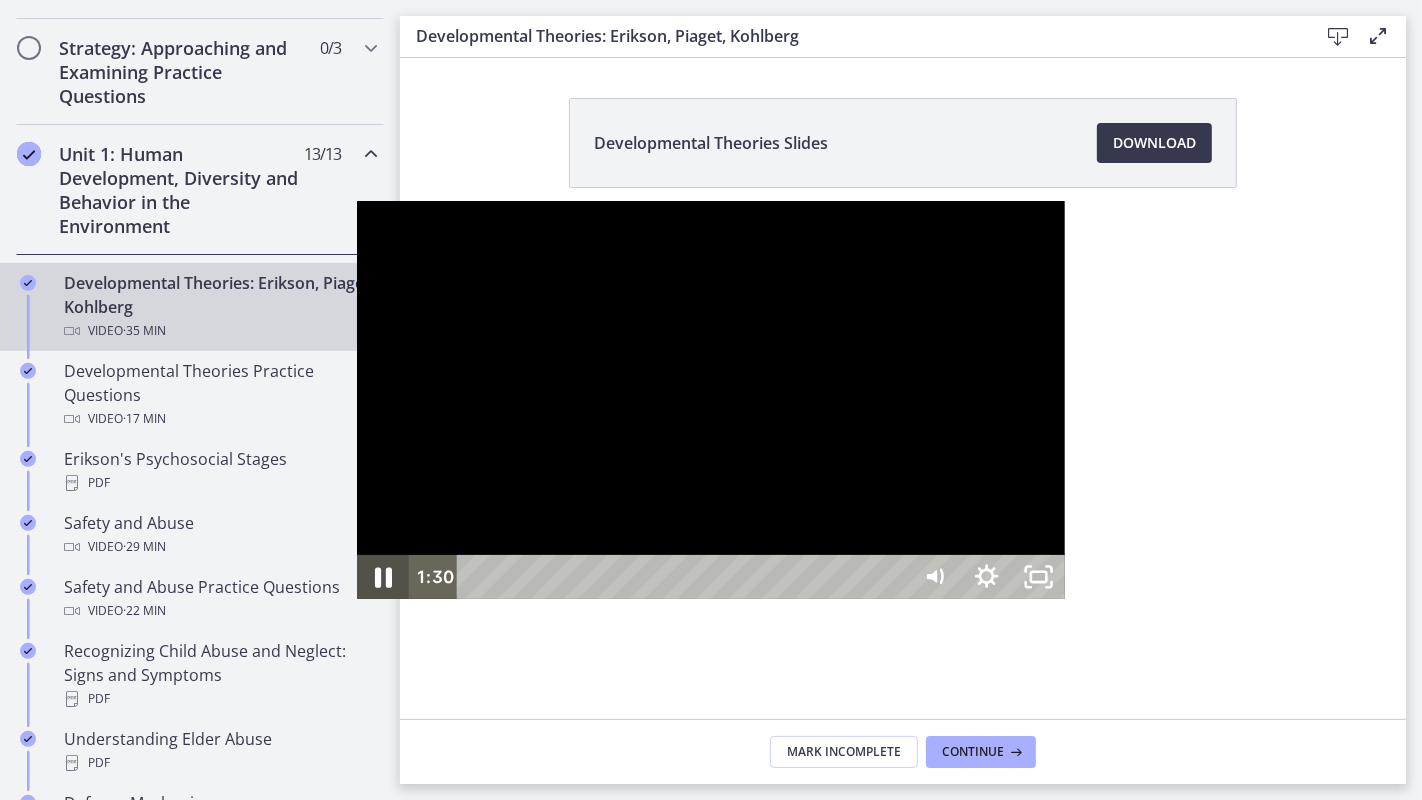 click 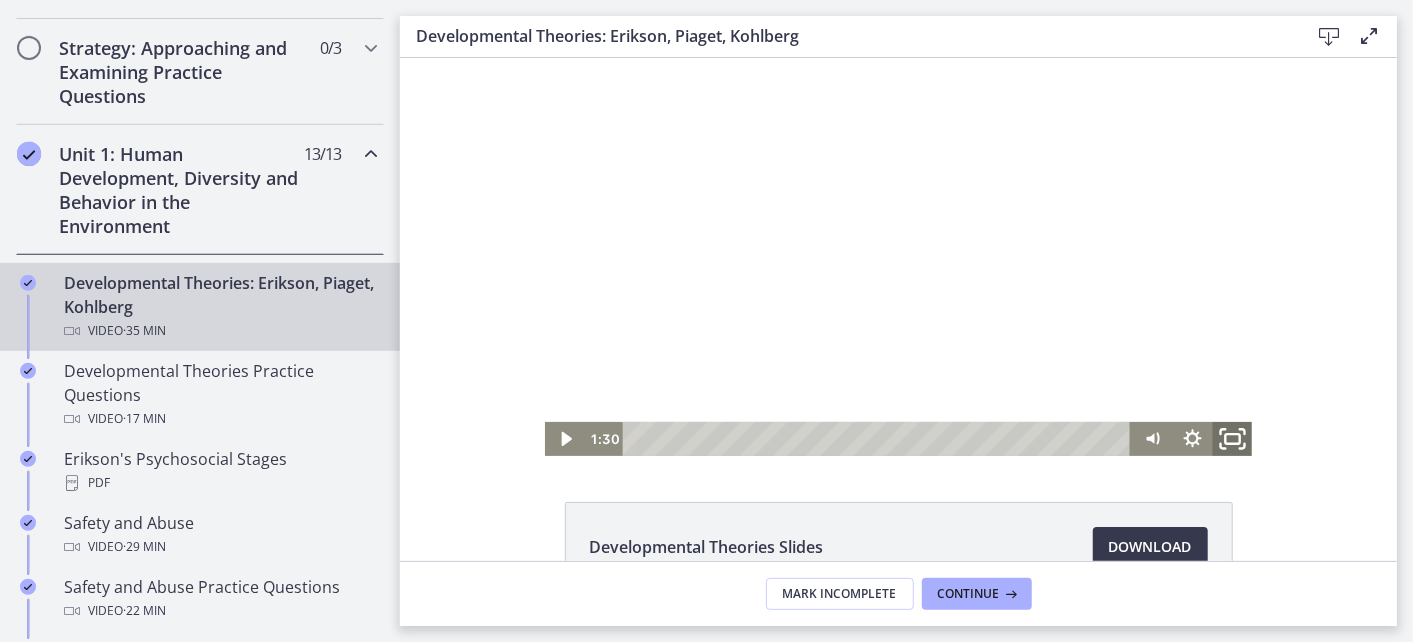 click 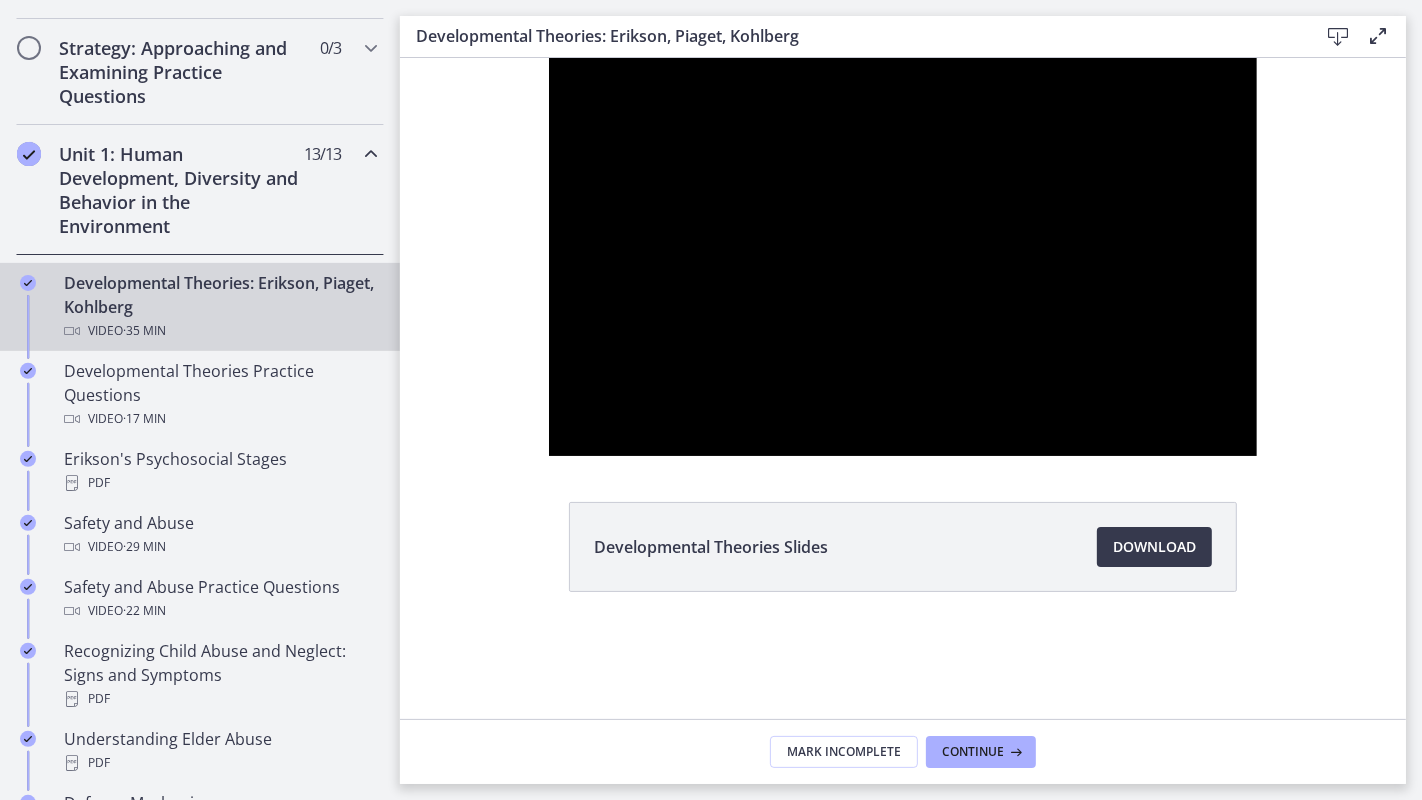 type 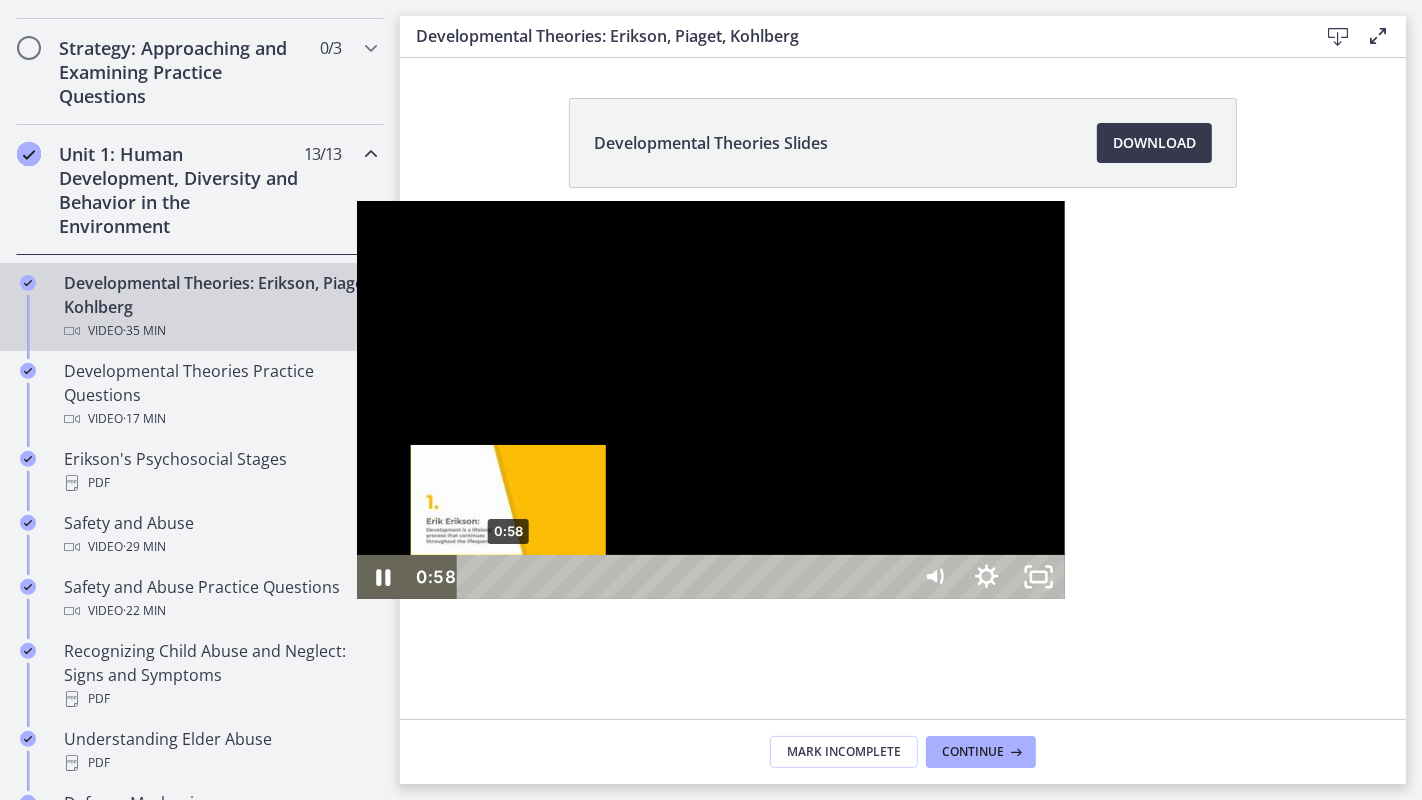 click on "0:58" at bounding box center [685, 577] 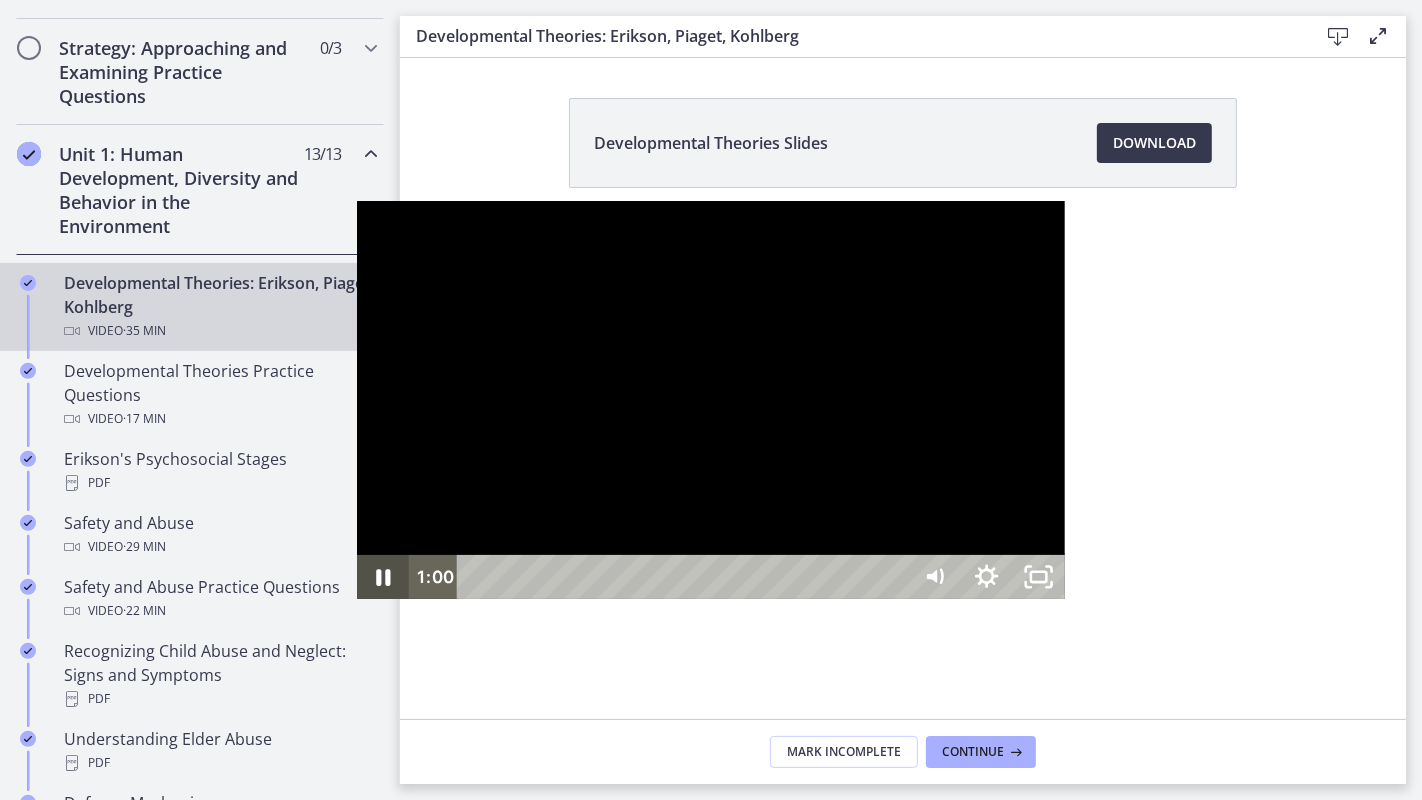 click 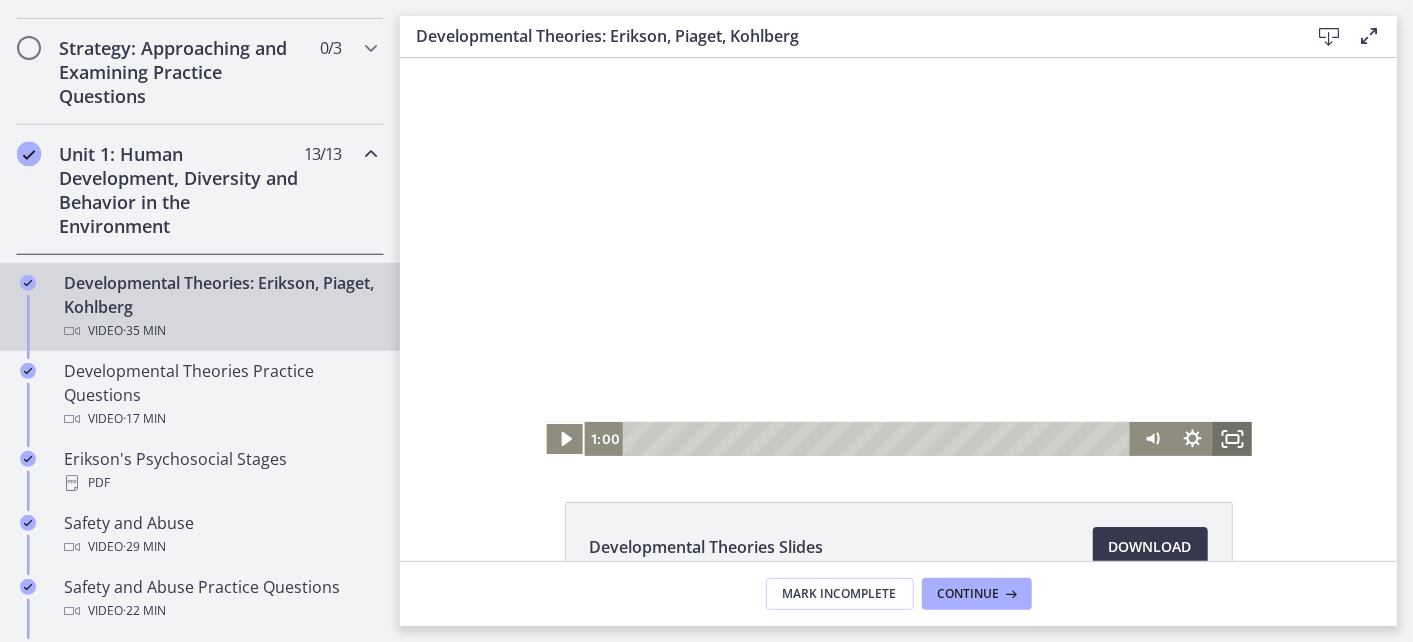 click 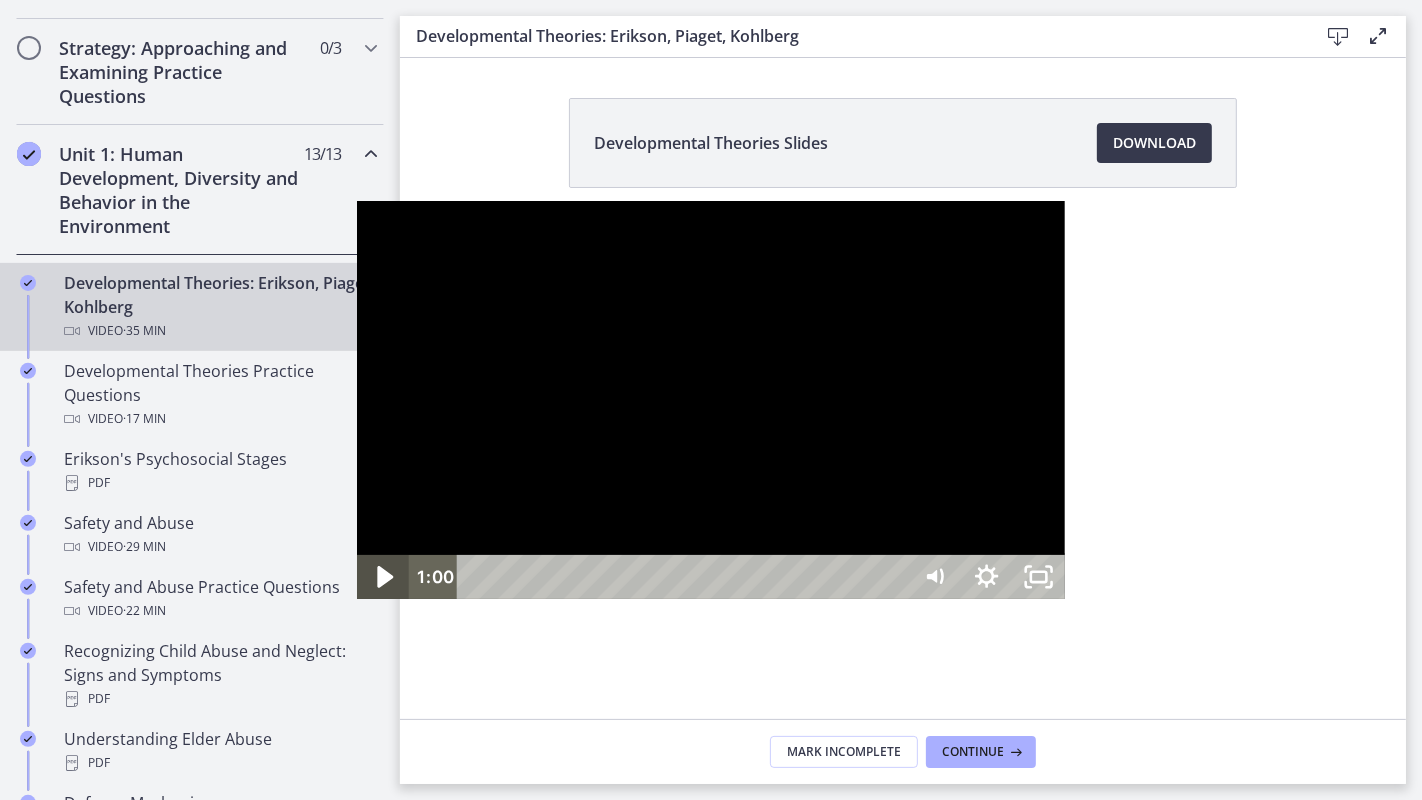 click 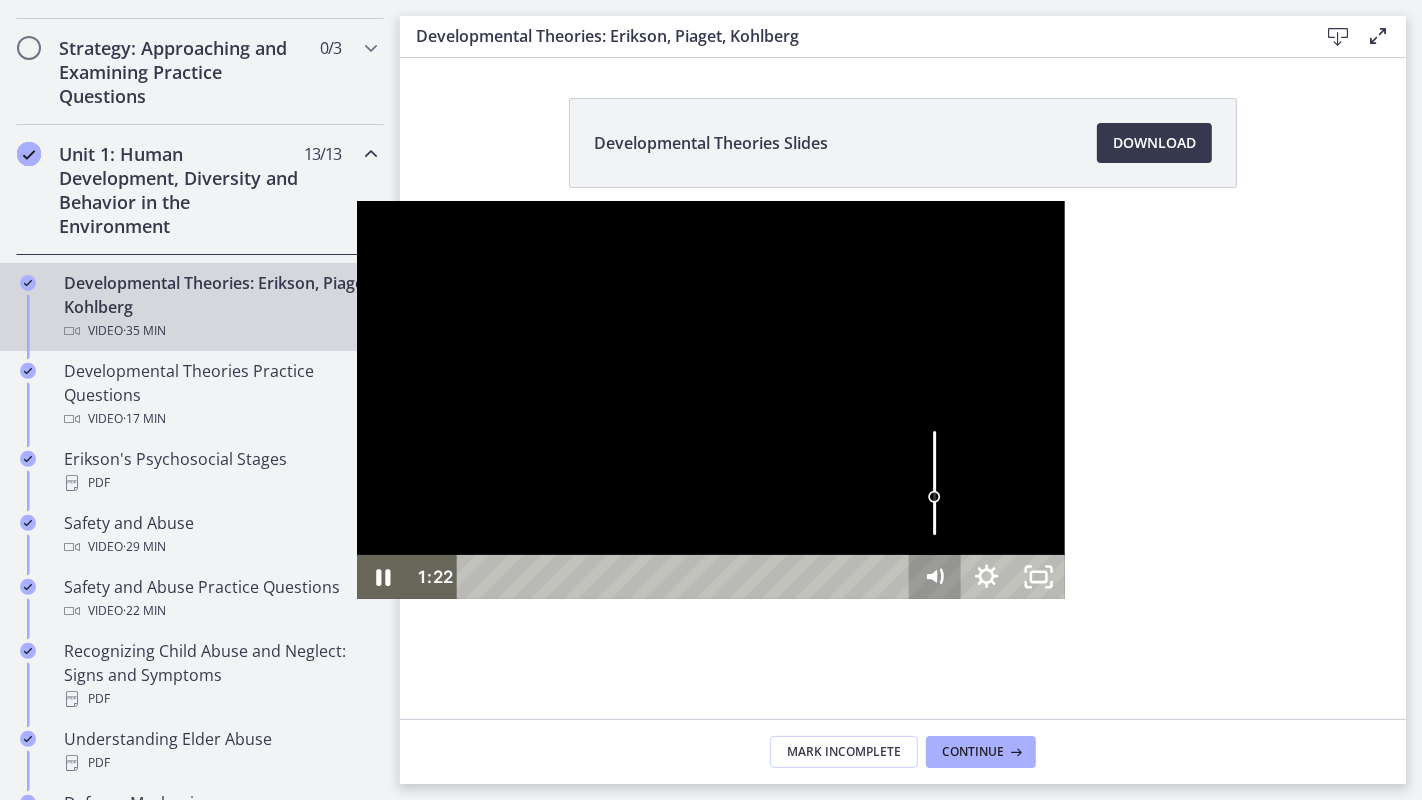 click 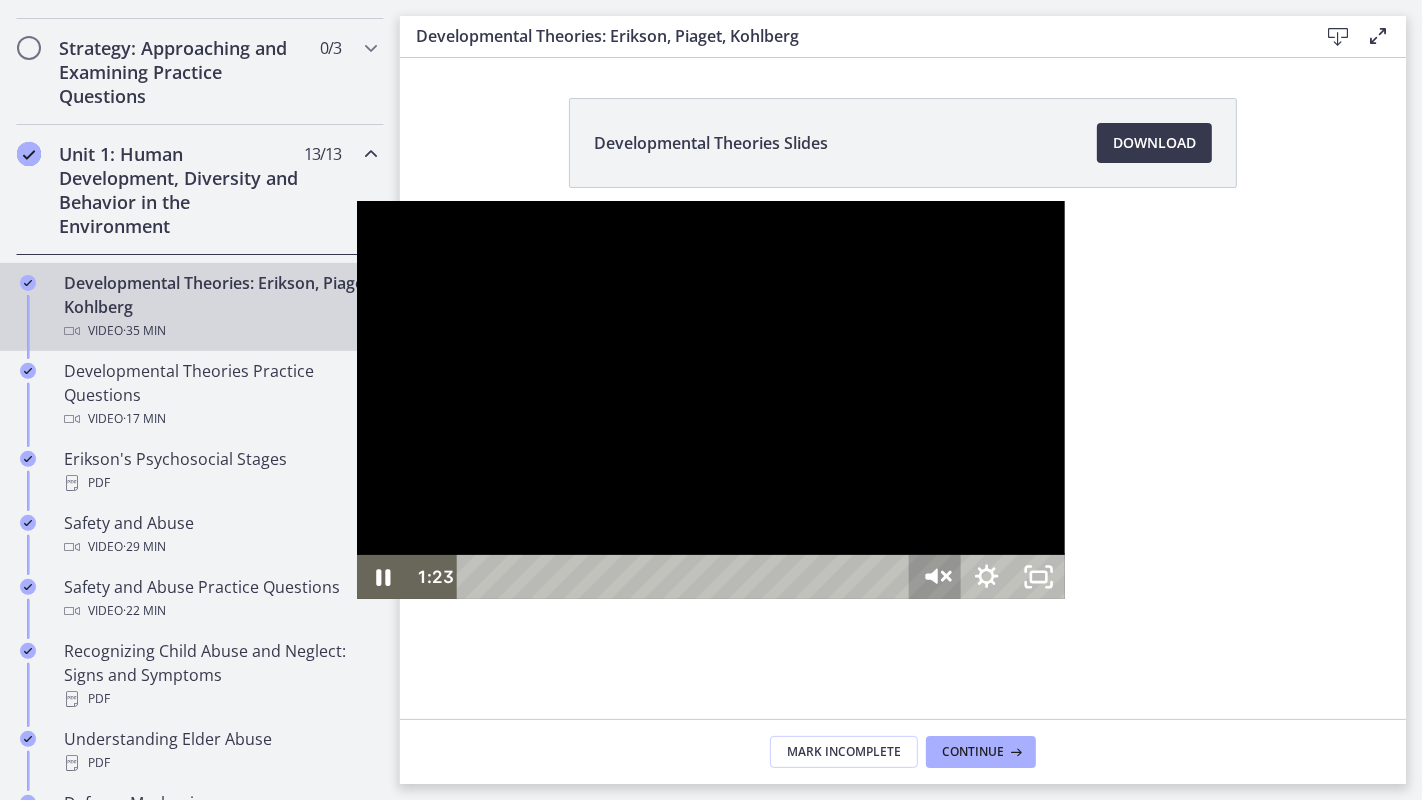 click 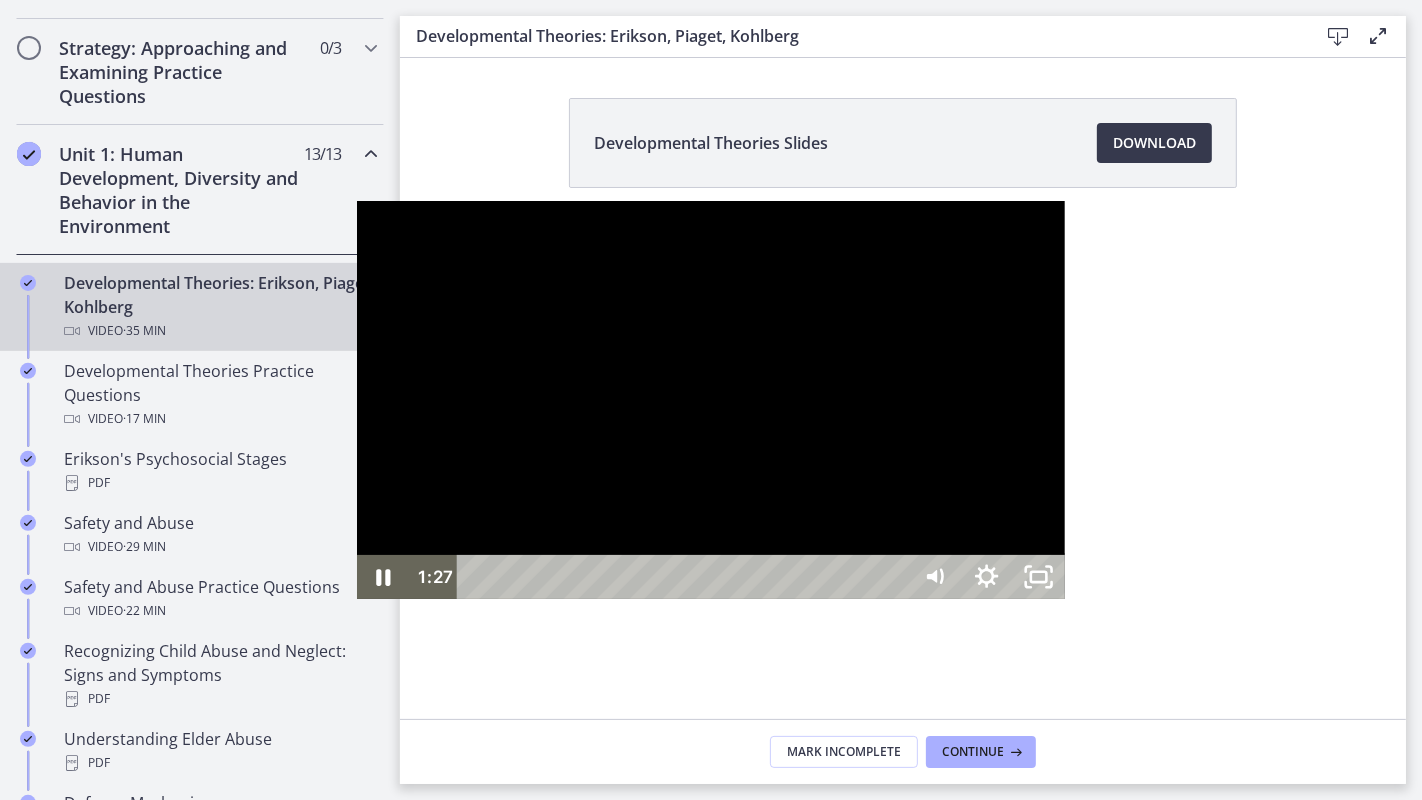 click at bounding box center (711, 400) 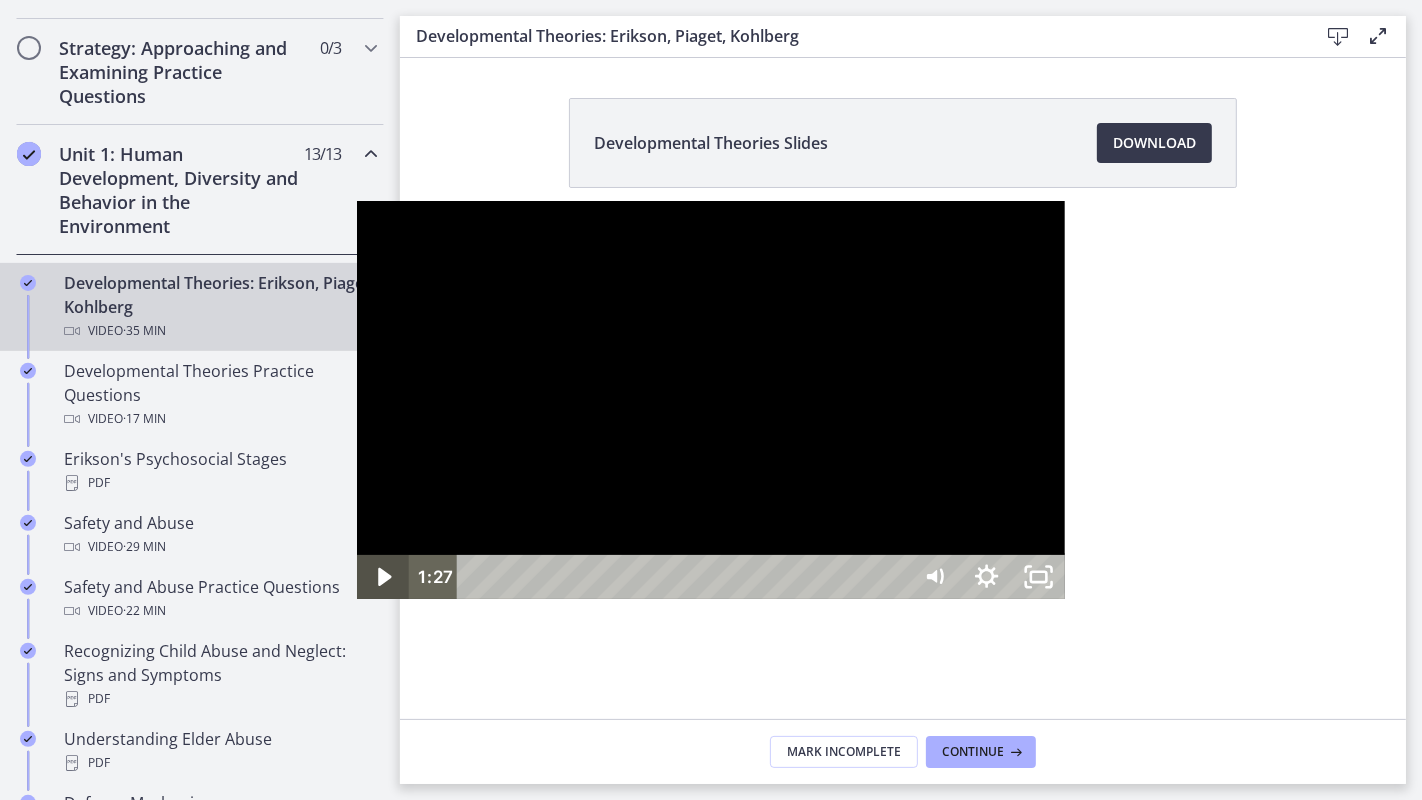 click 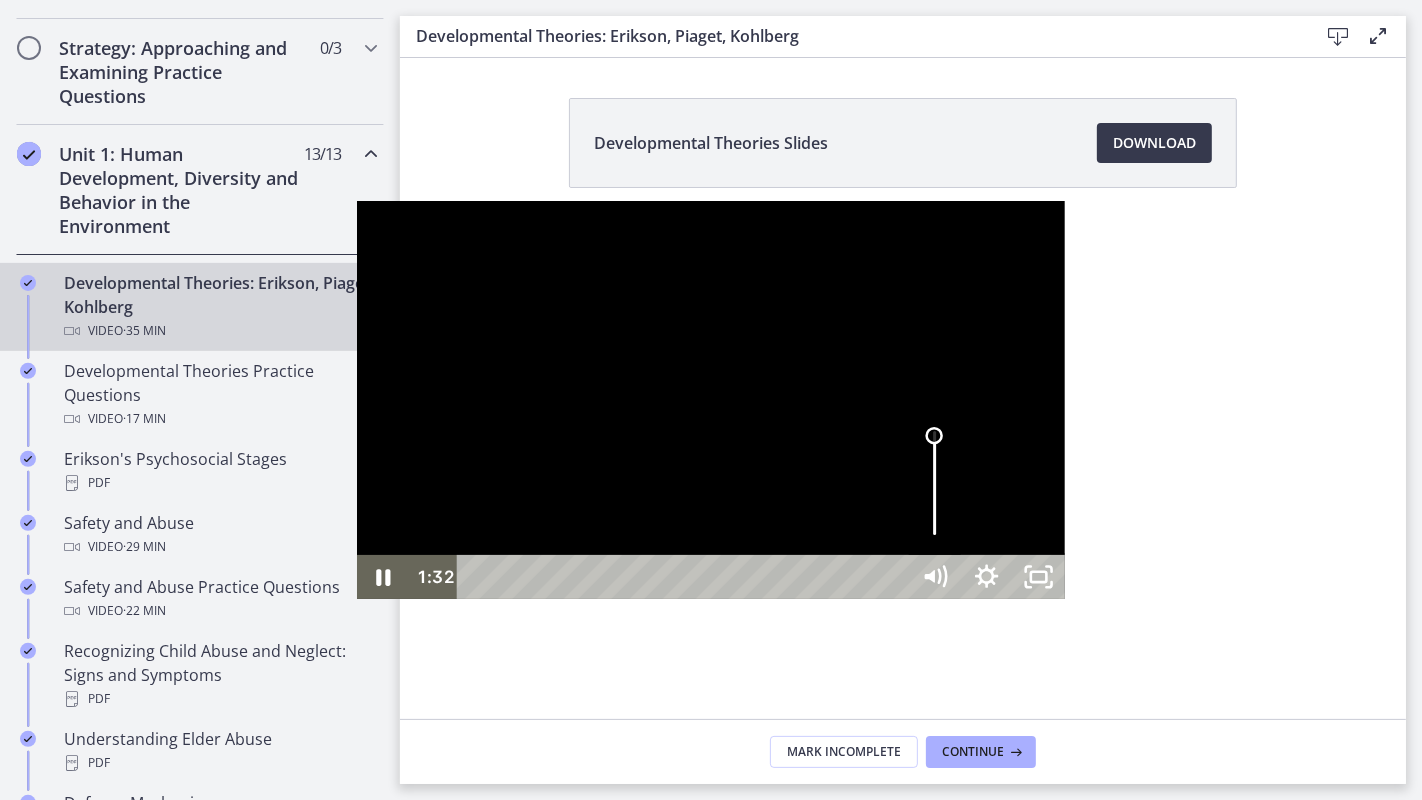 drag, startPoint x: 1294, startPoint y: 698, endPoint x: 1292, endPoint y: 632, distance: 66.0303 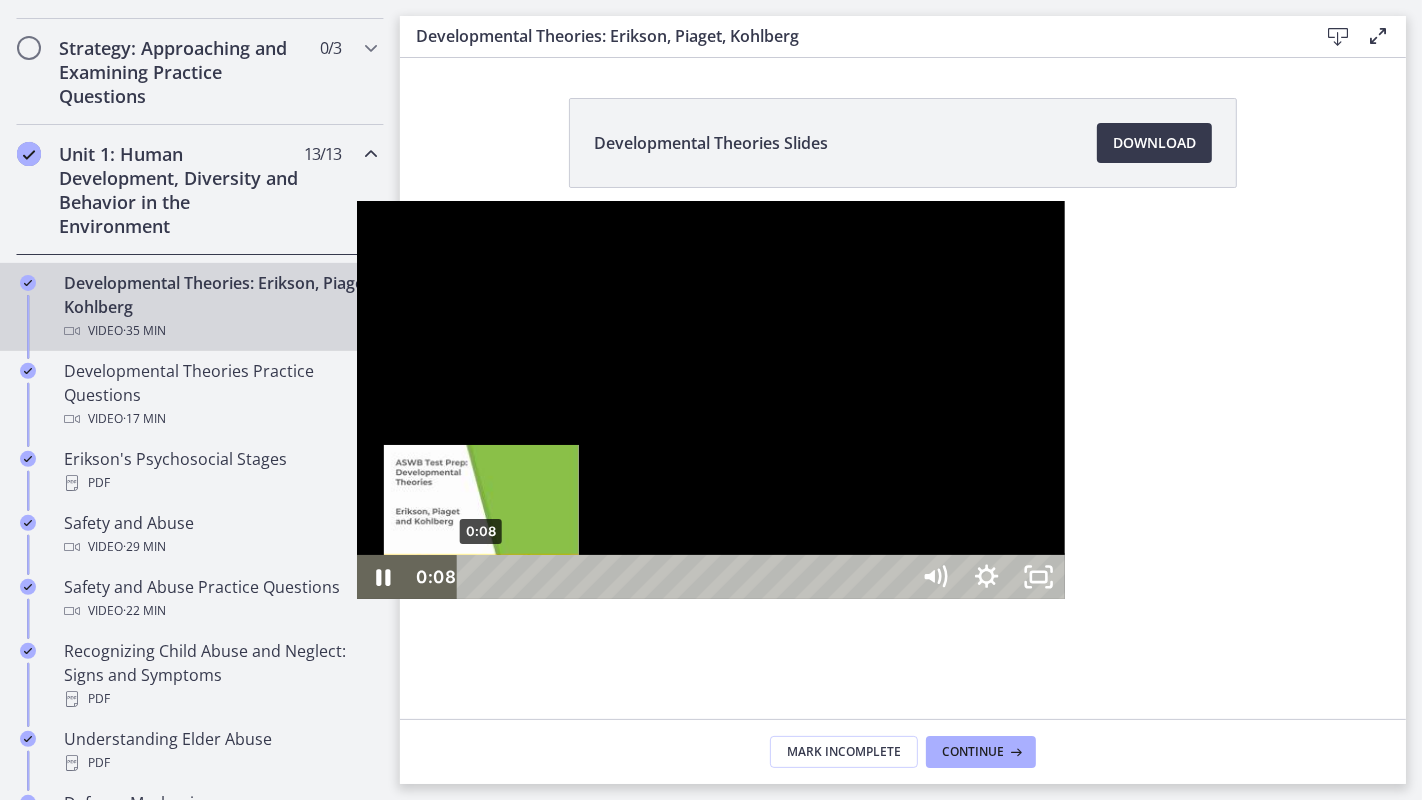 drag, startPoint x: 174, startPoint y: 777, endPoint x: 122, endPoint y: 777, distance: 52 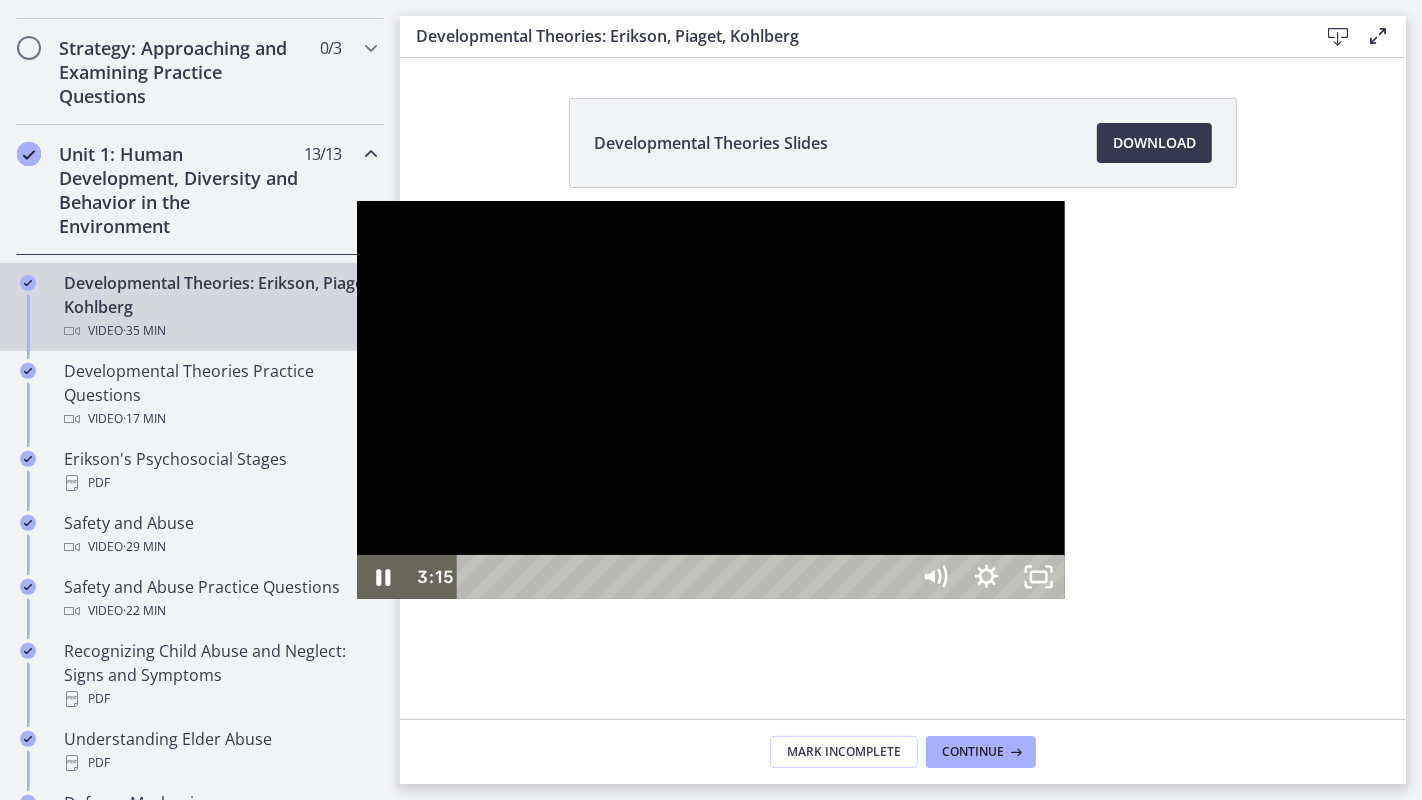 click at bounding box center [711, 400] 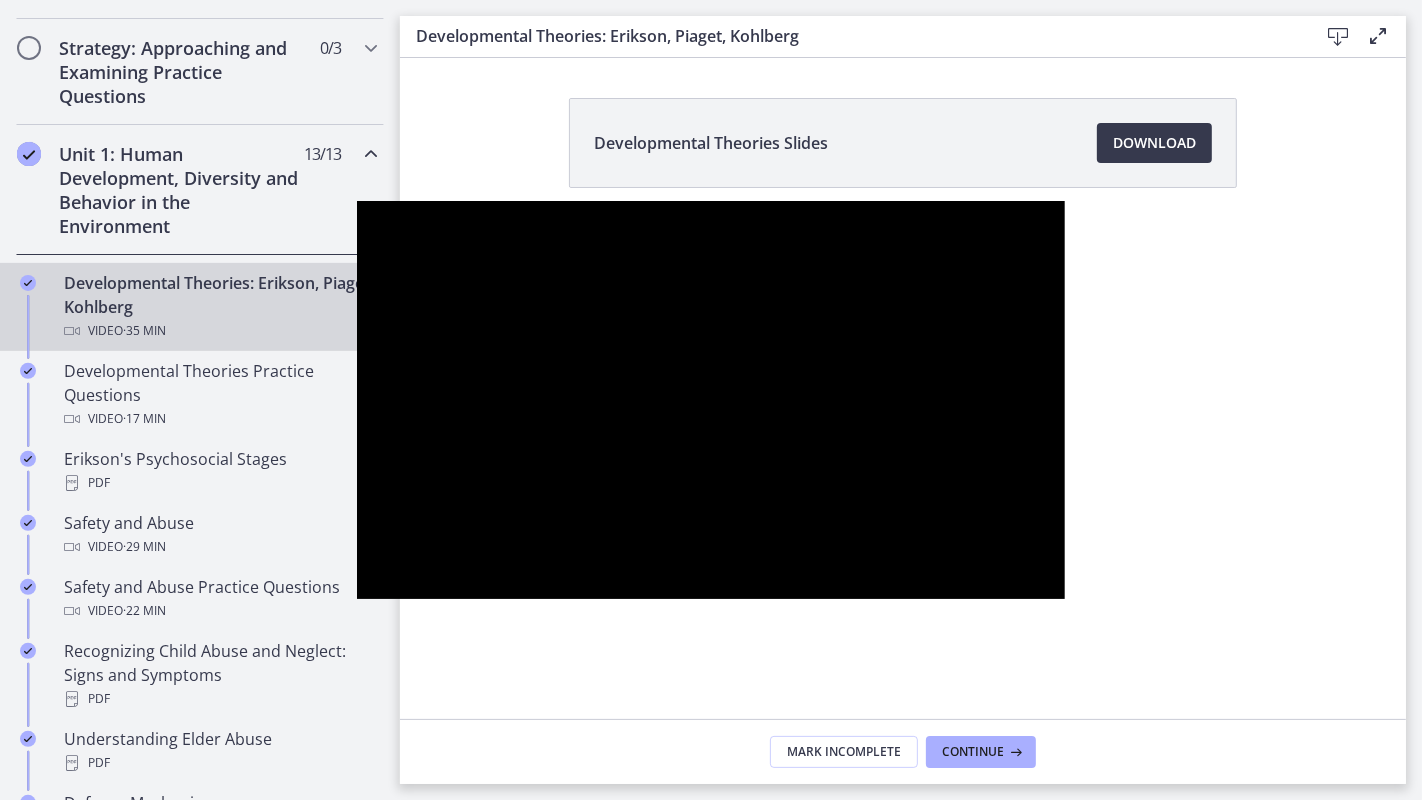 click at bounding box center [711, 400] 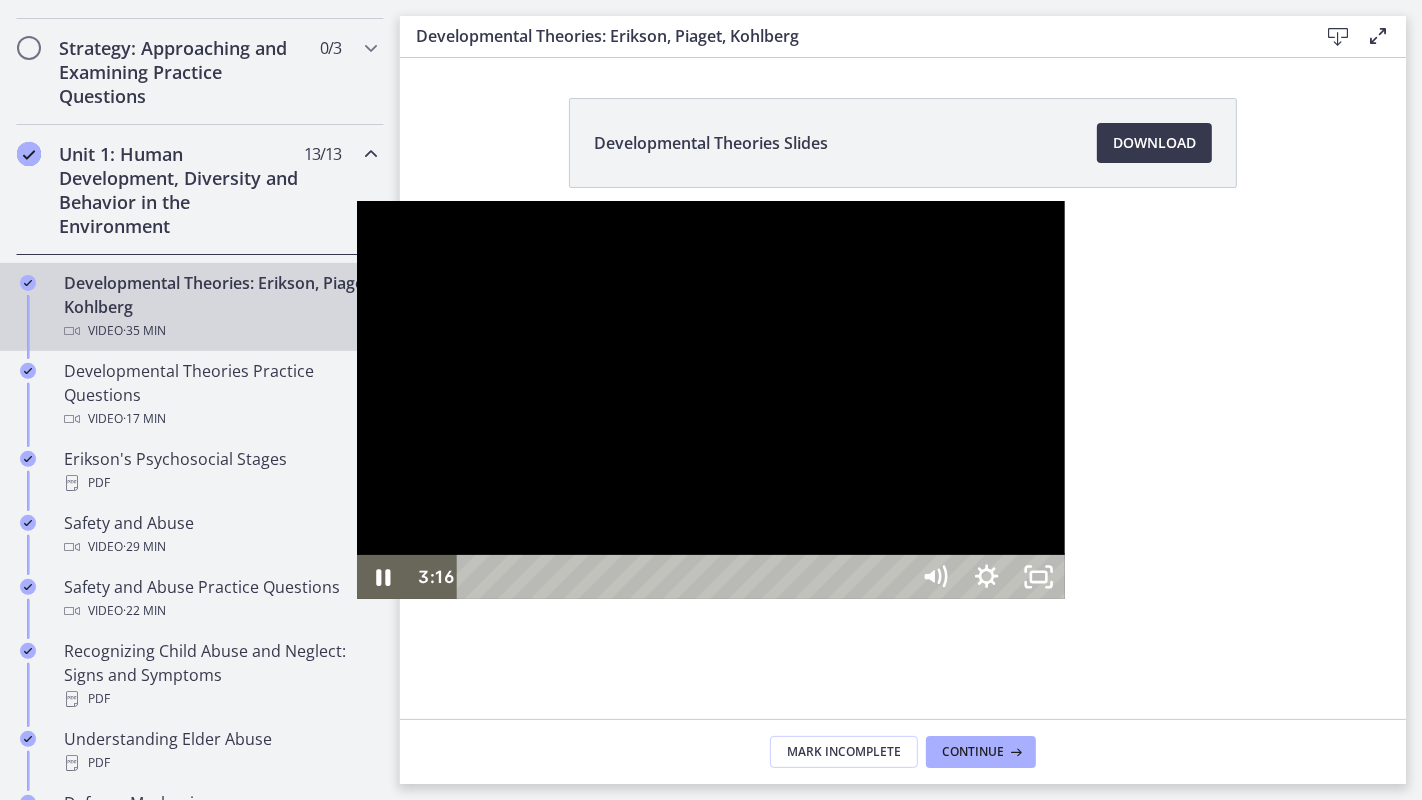 click at bounding box center (711, 400) 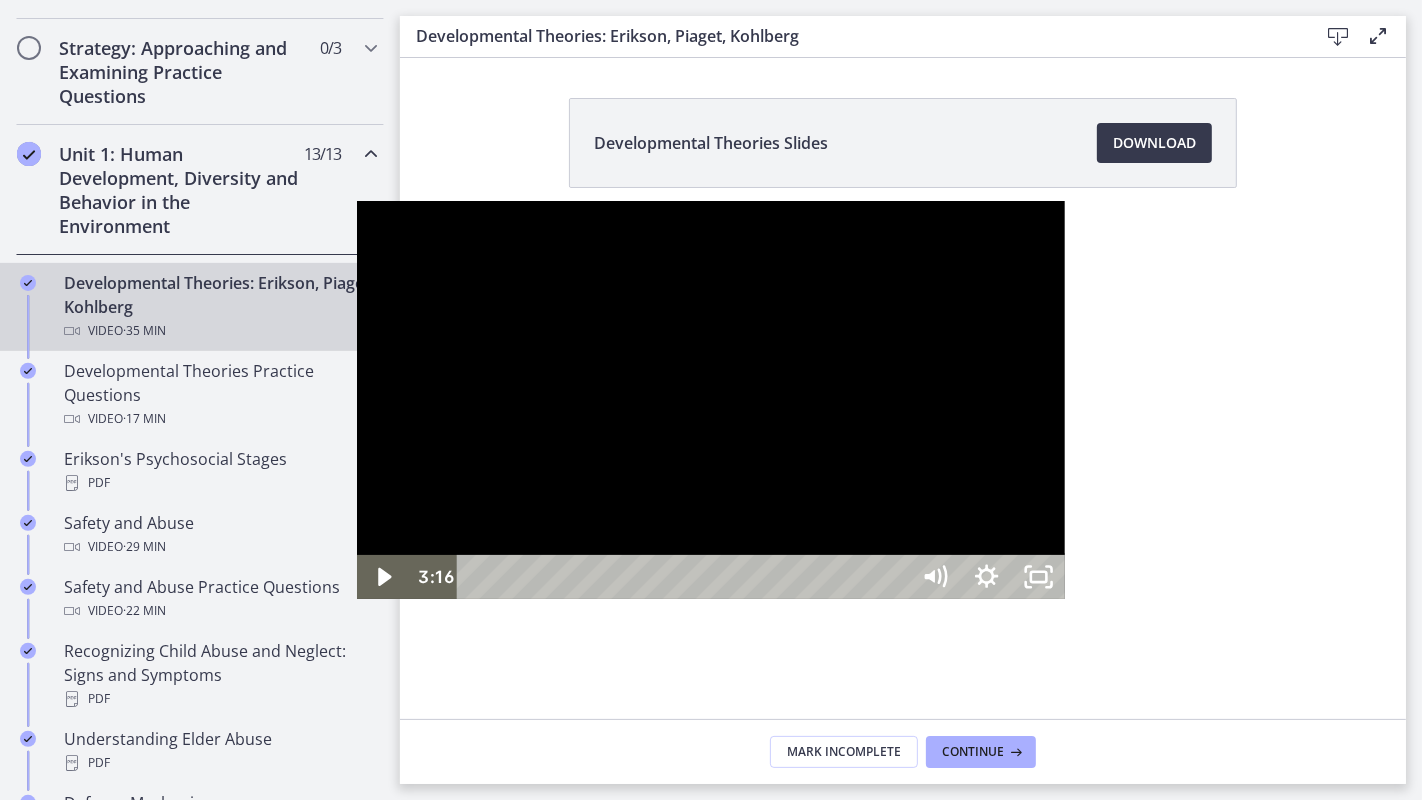 click at bounding box center (711, 400) 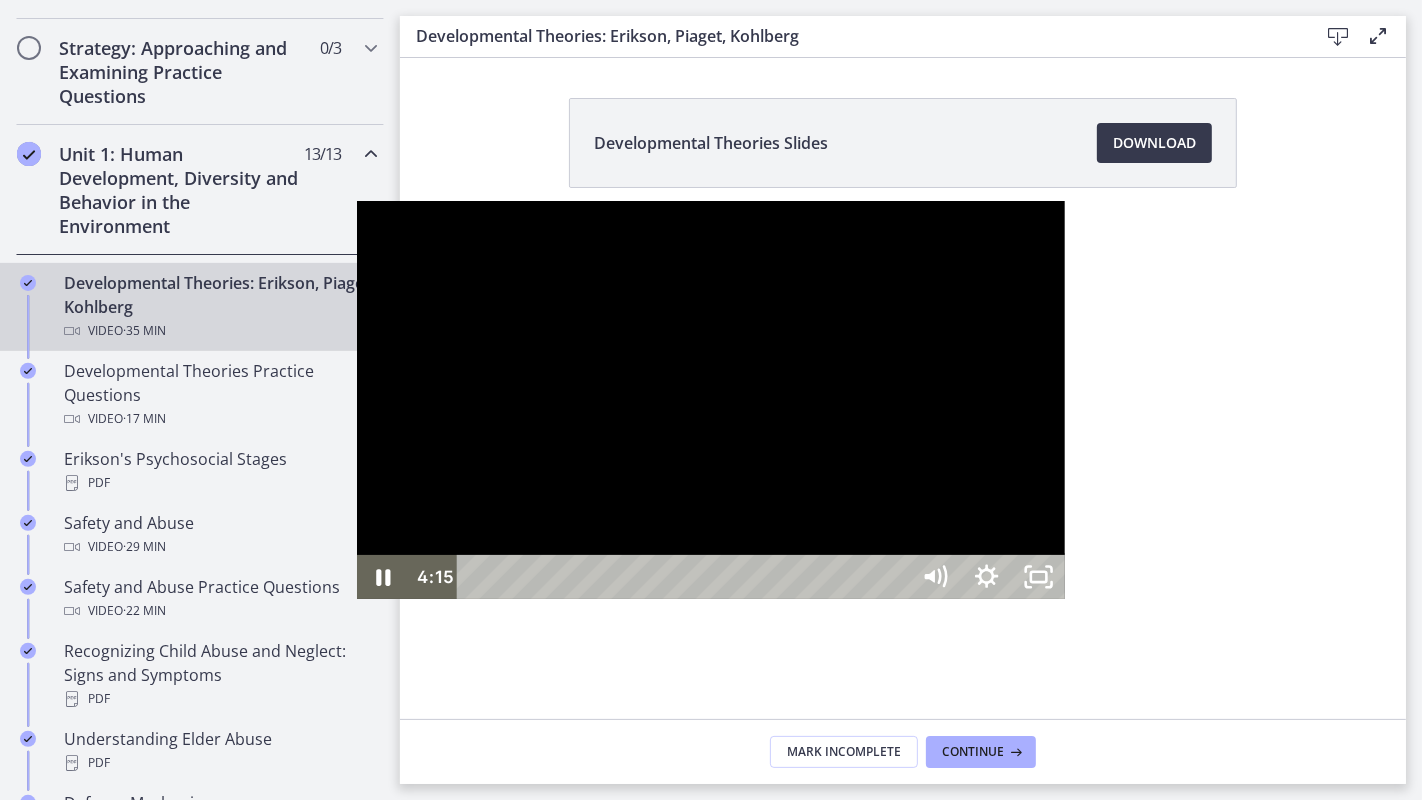 click at bounding box center [711, 400] 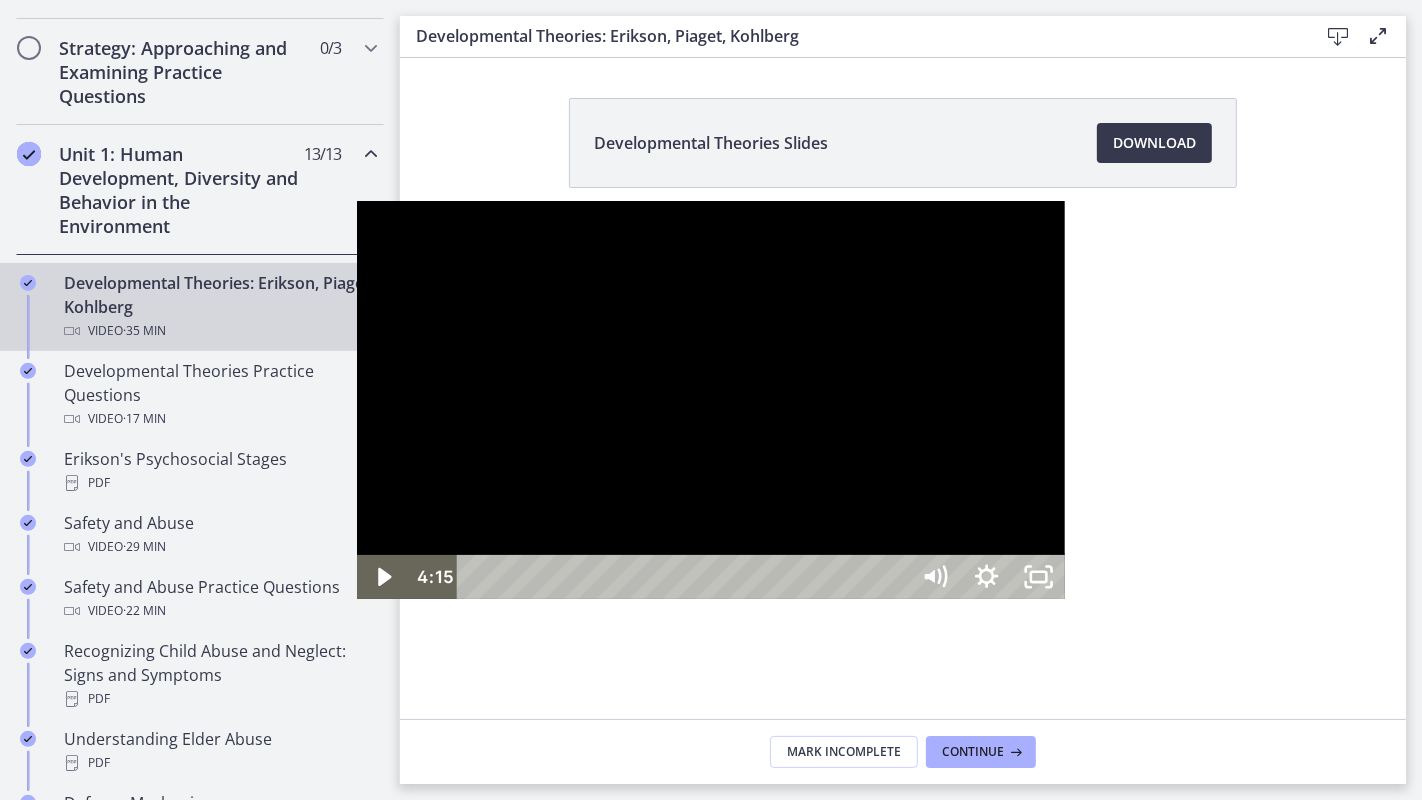 click at bounding box center (711, 400) 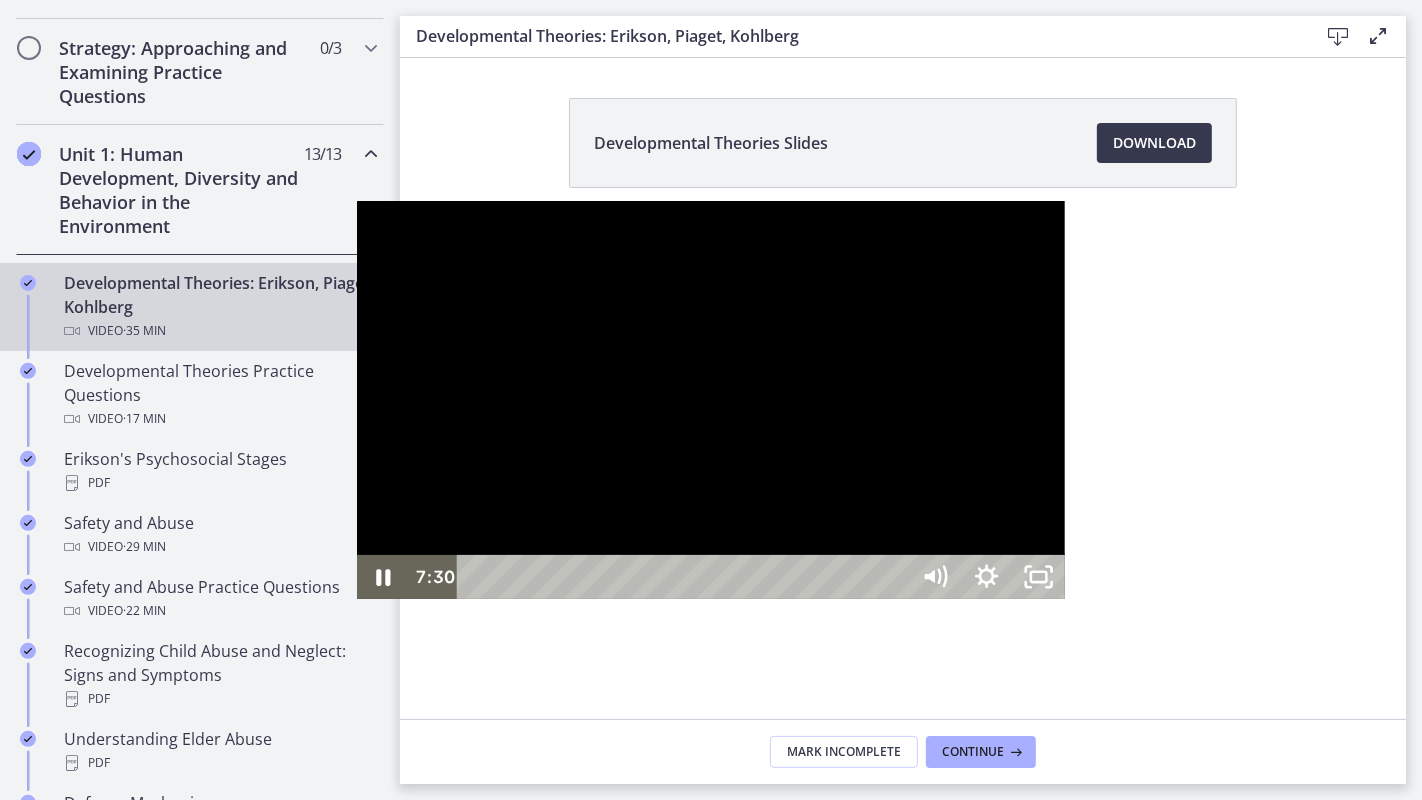 click at bounding box center [711, 400] 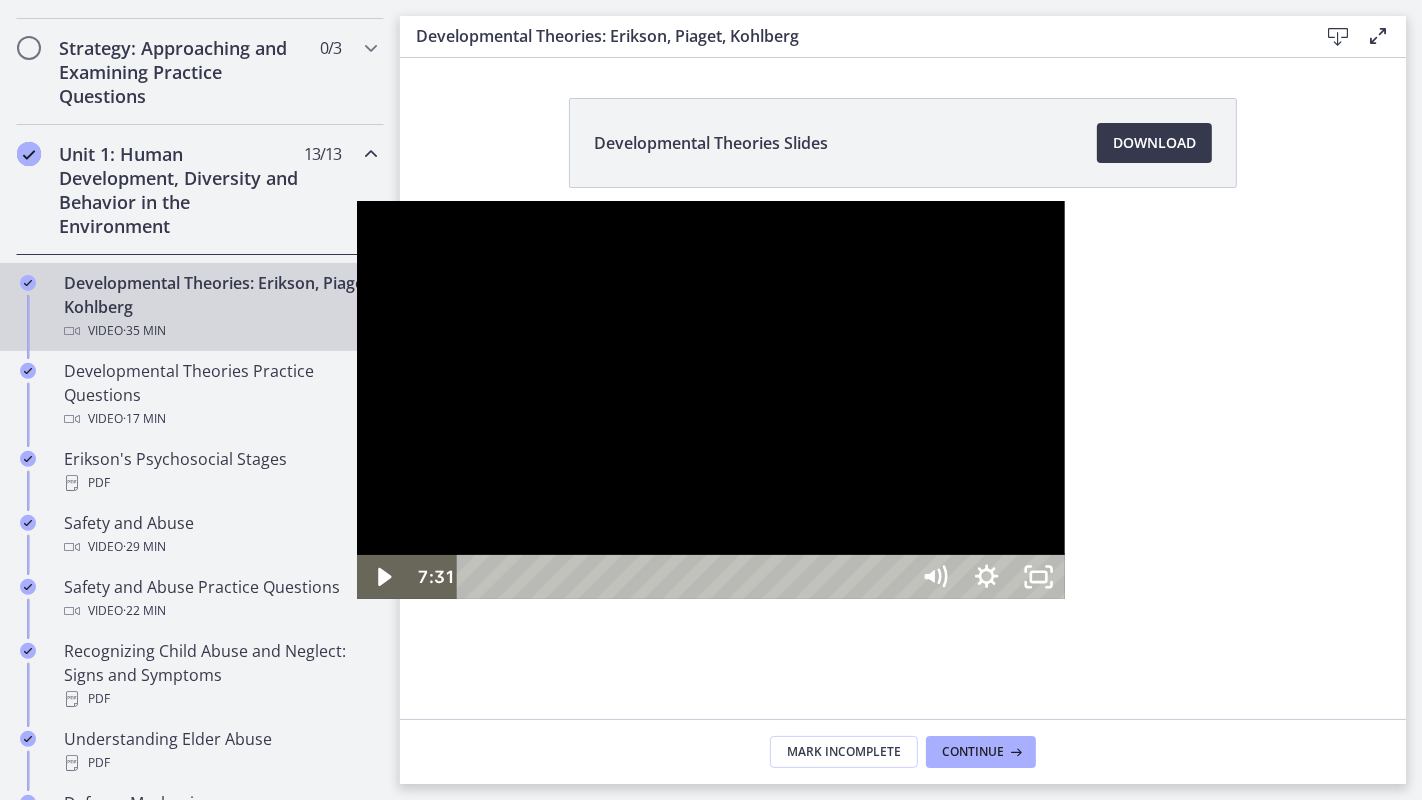 click at bounding box center [711, 400] 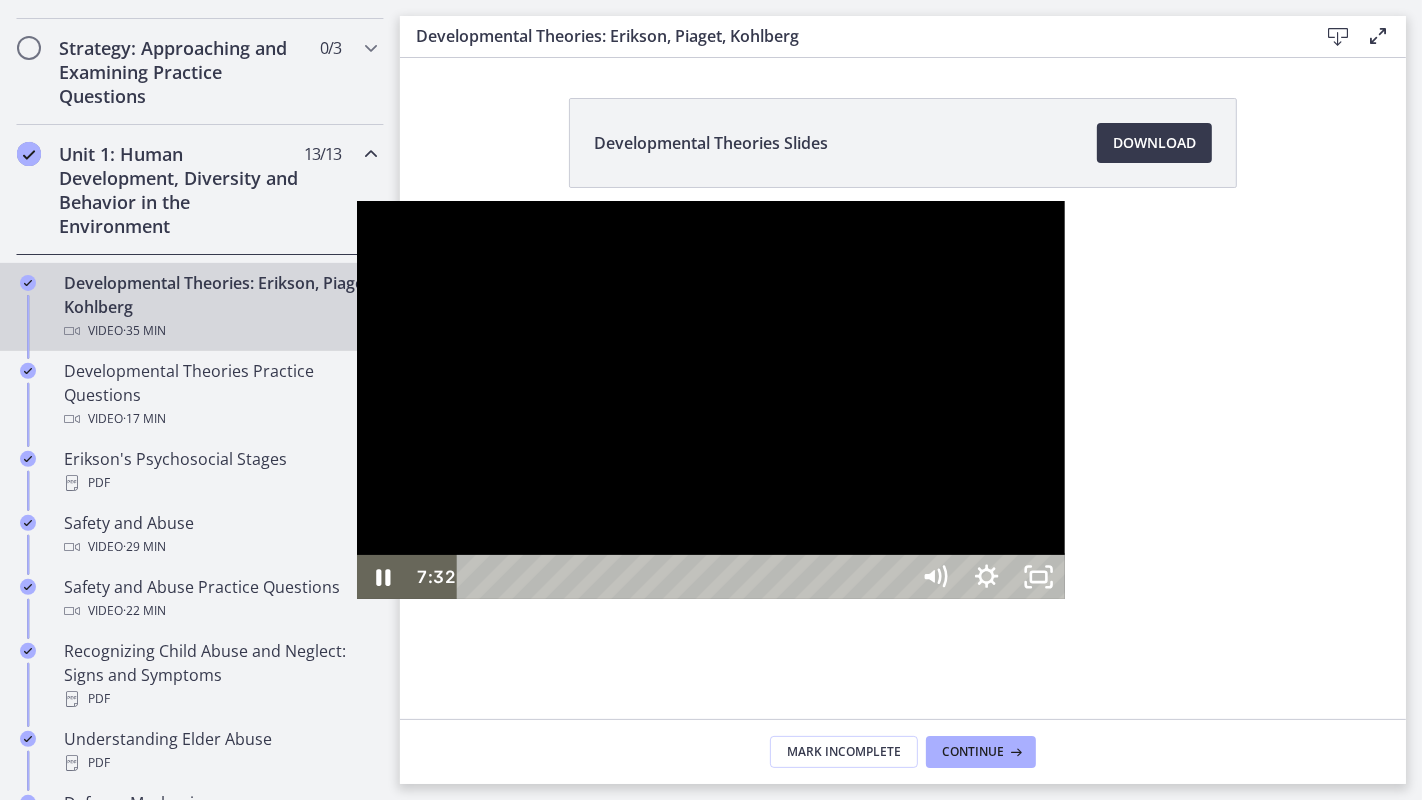 type 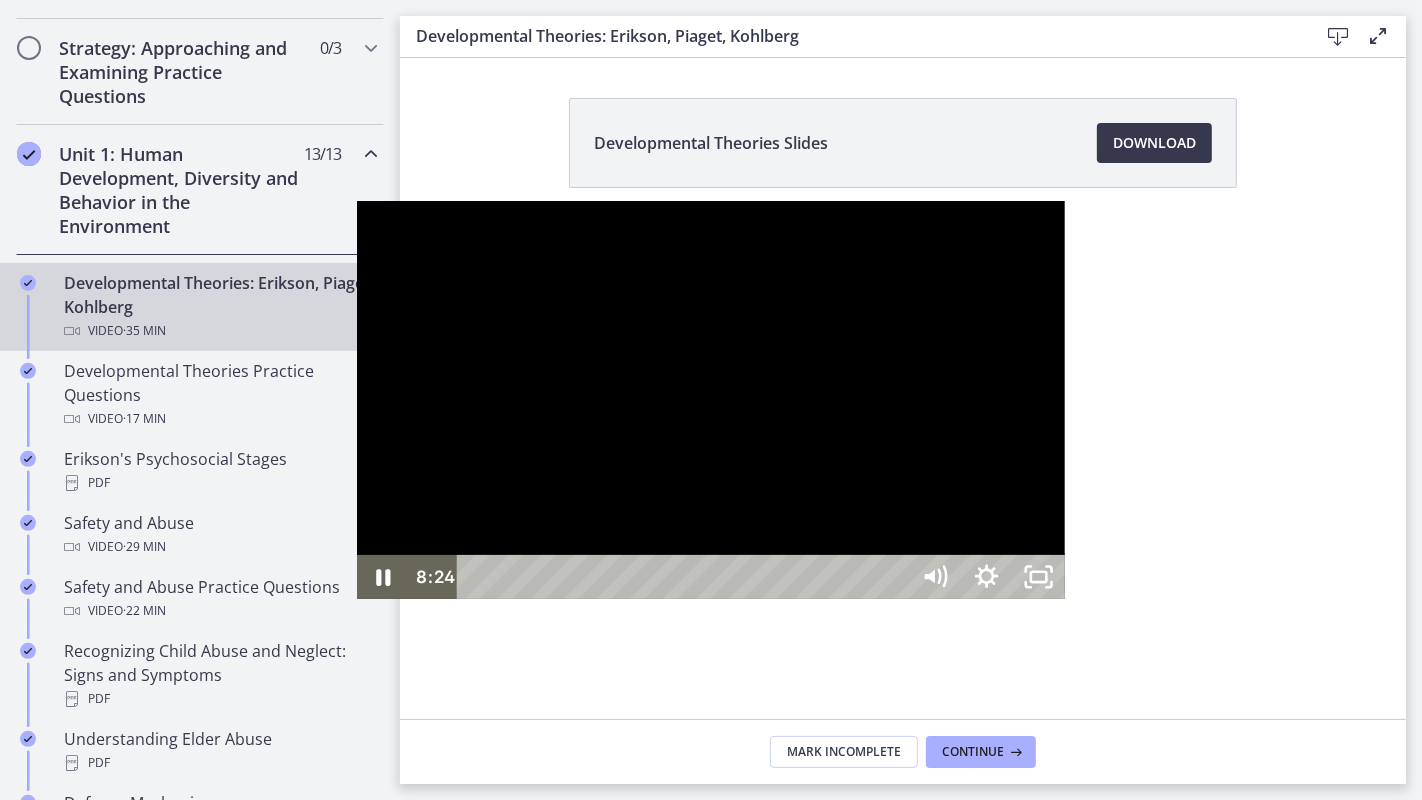 click at bounding box center [711, 400] 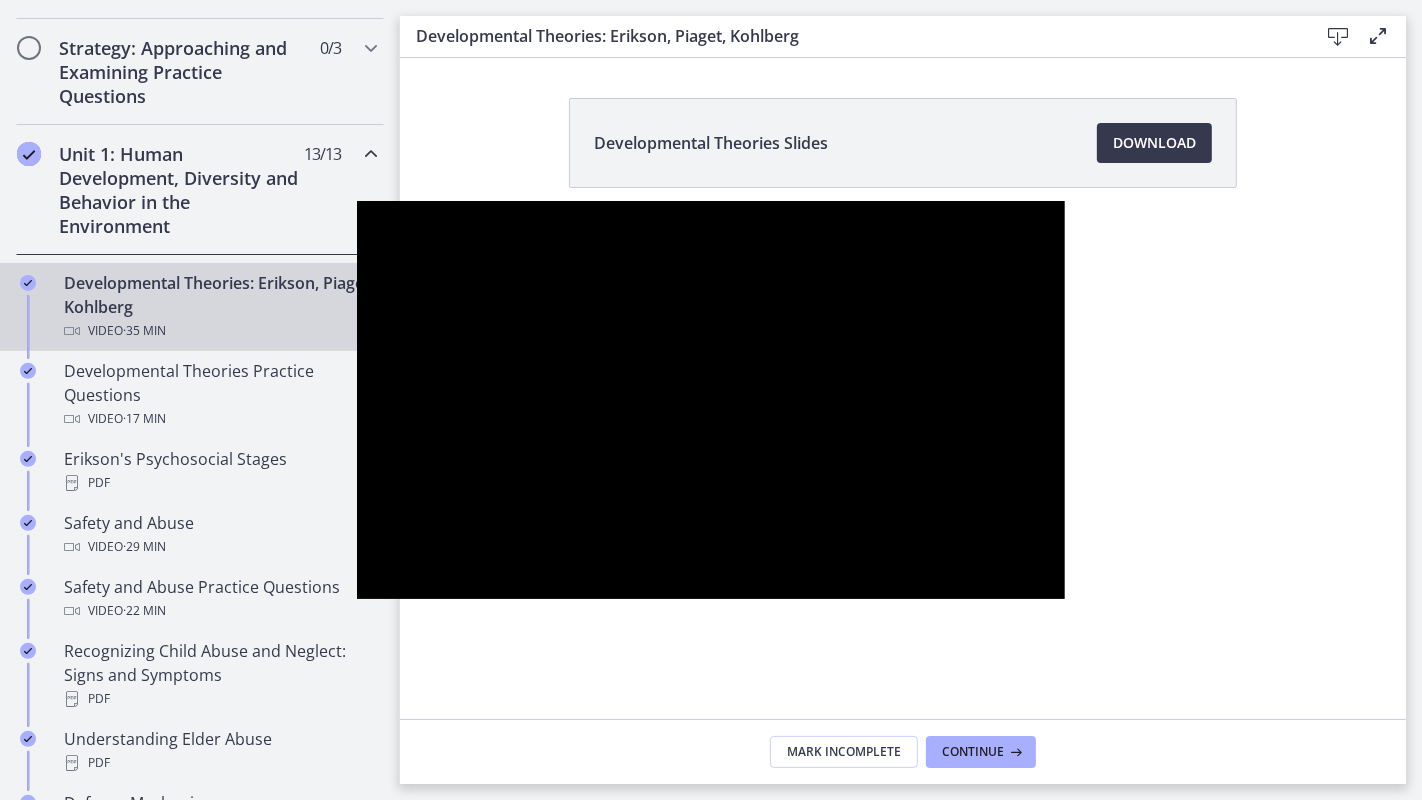 click at bounding box center (711, 400) 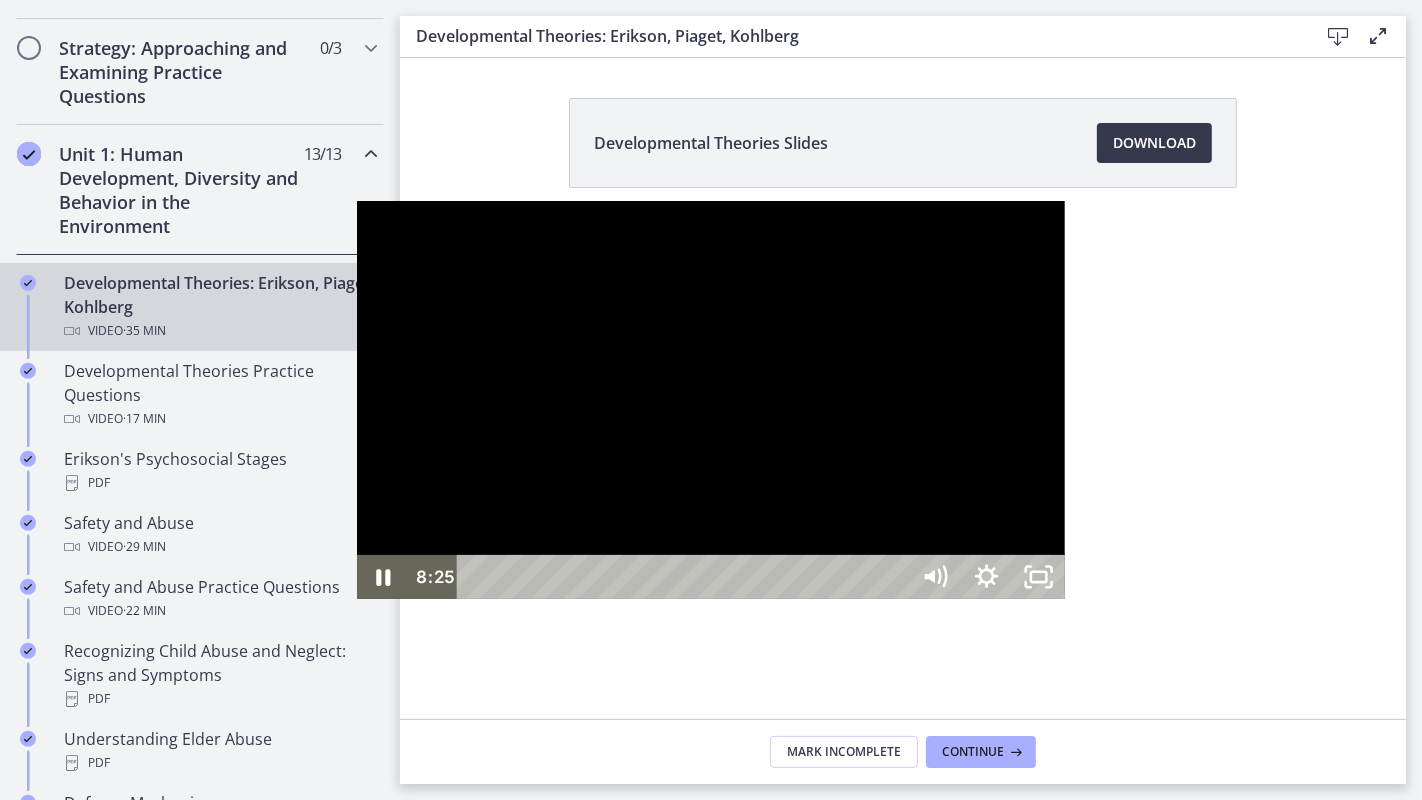 click at bounding box center (711, 400) 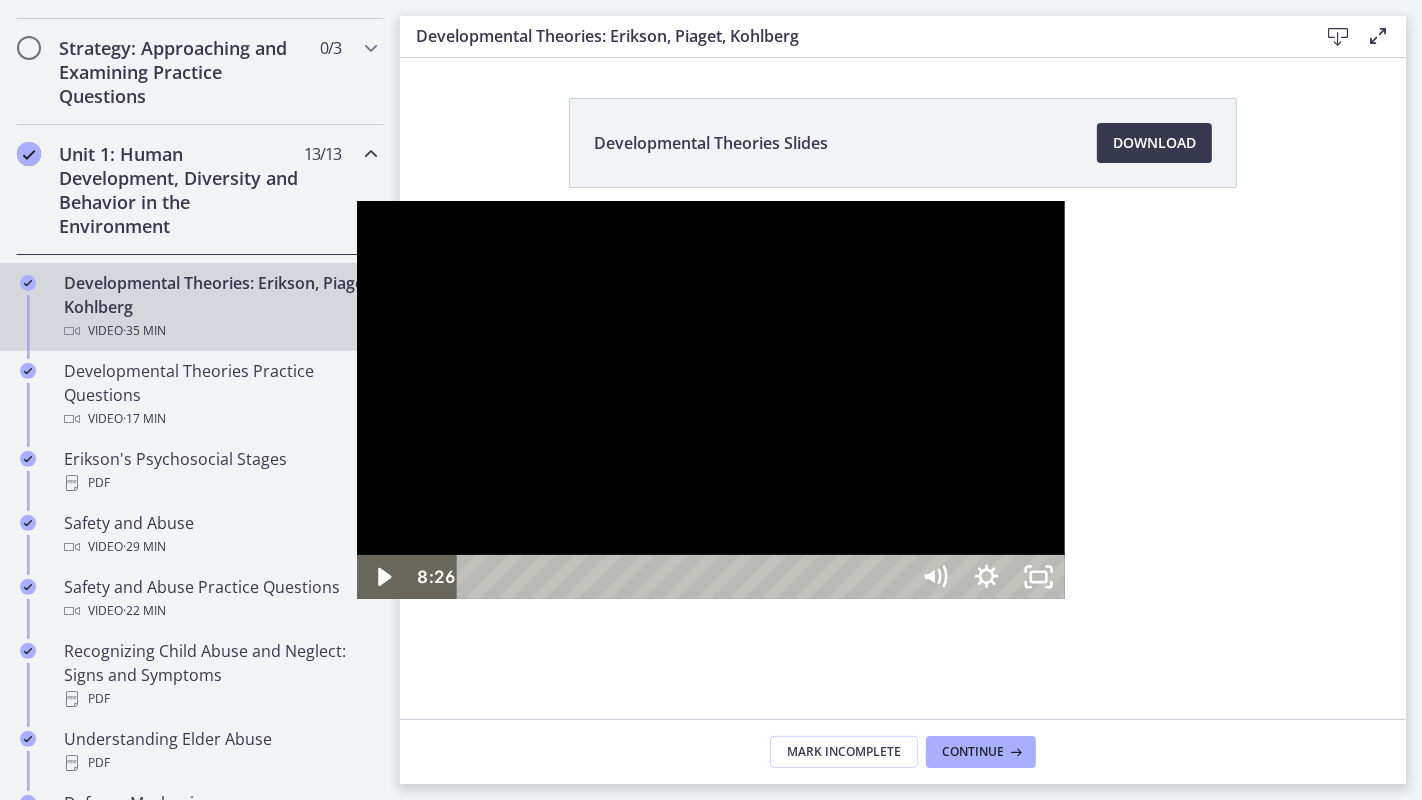 click at bounding box center [711, 400] 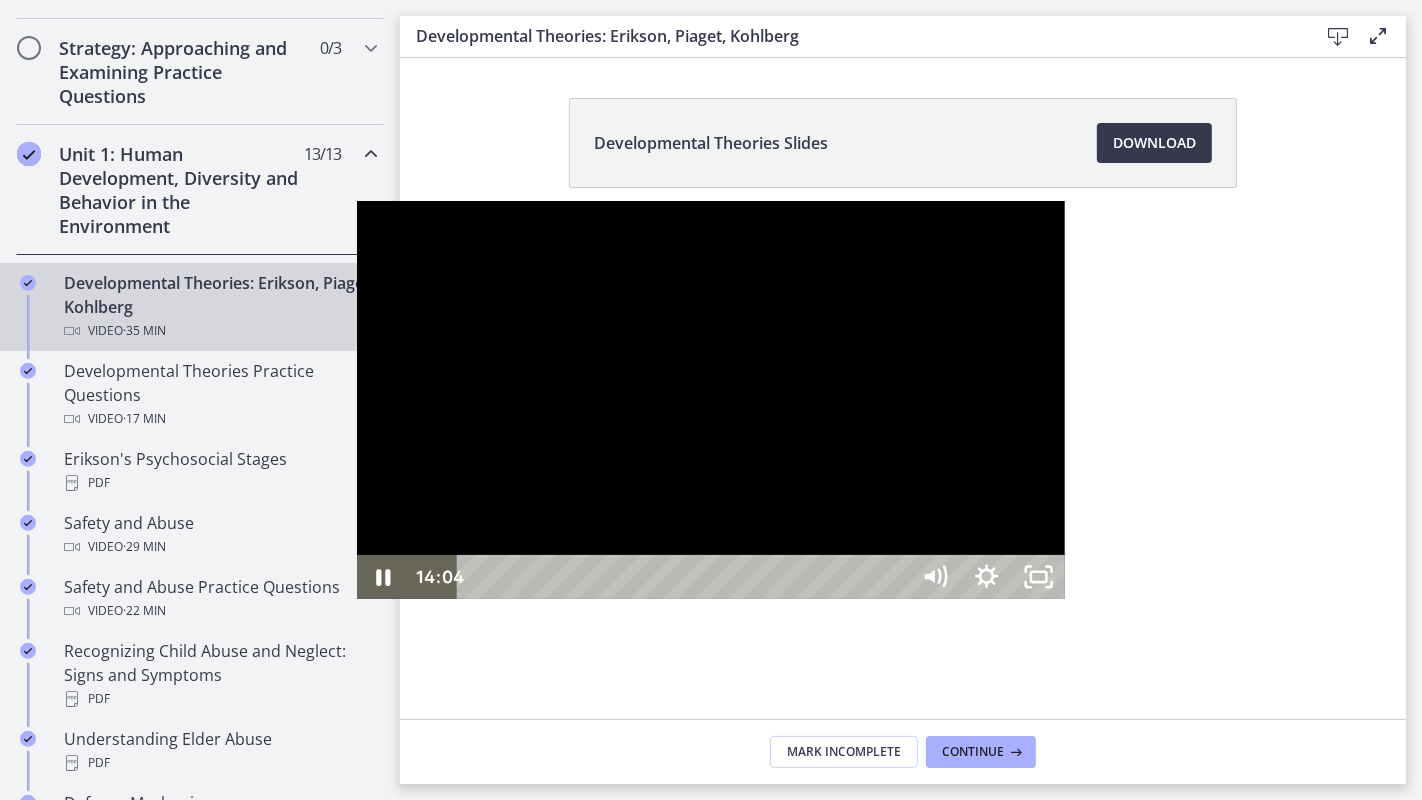 click at bounding box center [711, 400] 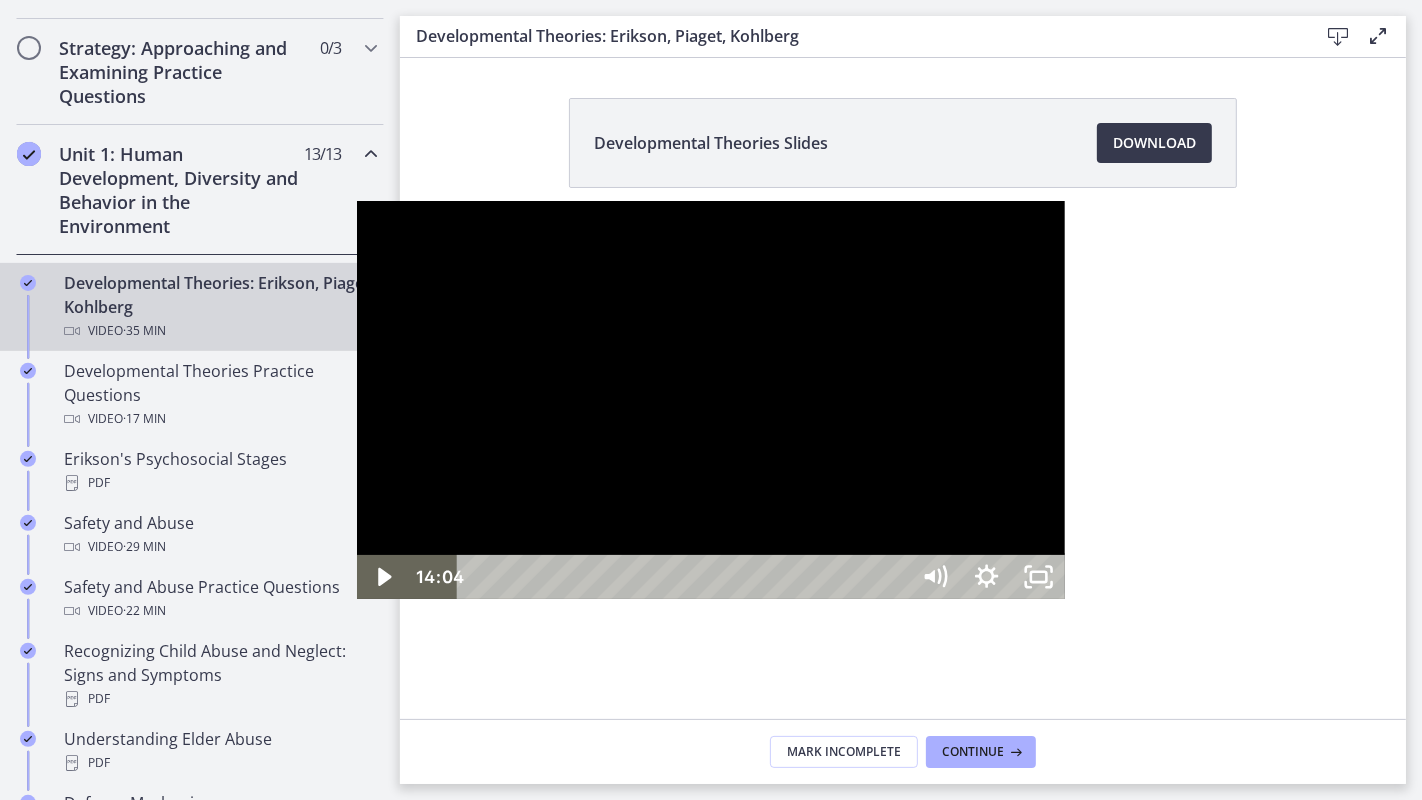 click at bounding box center [711, 400] 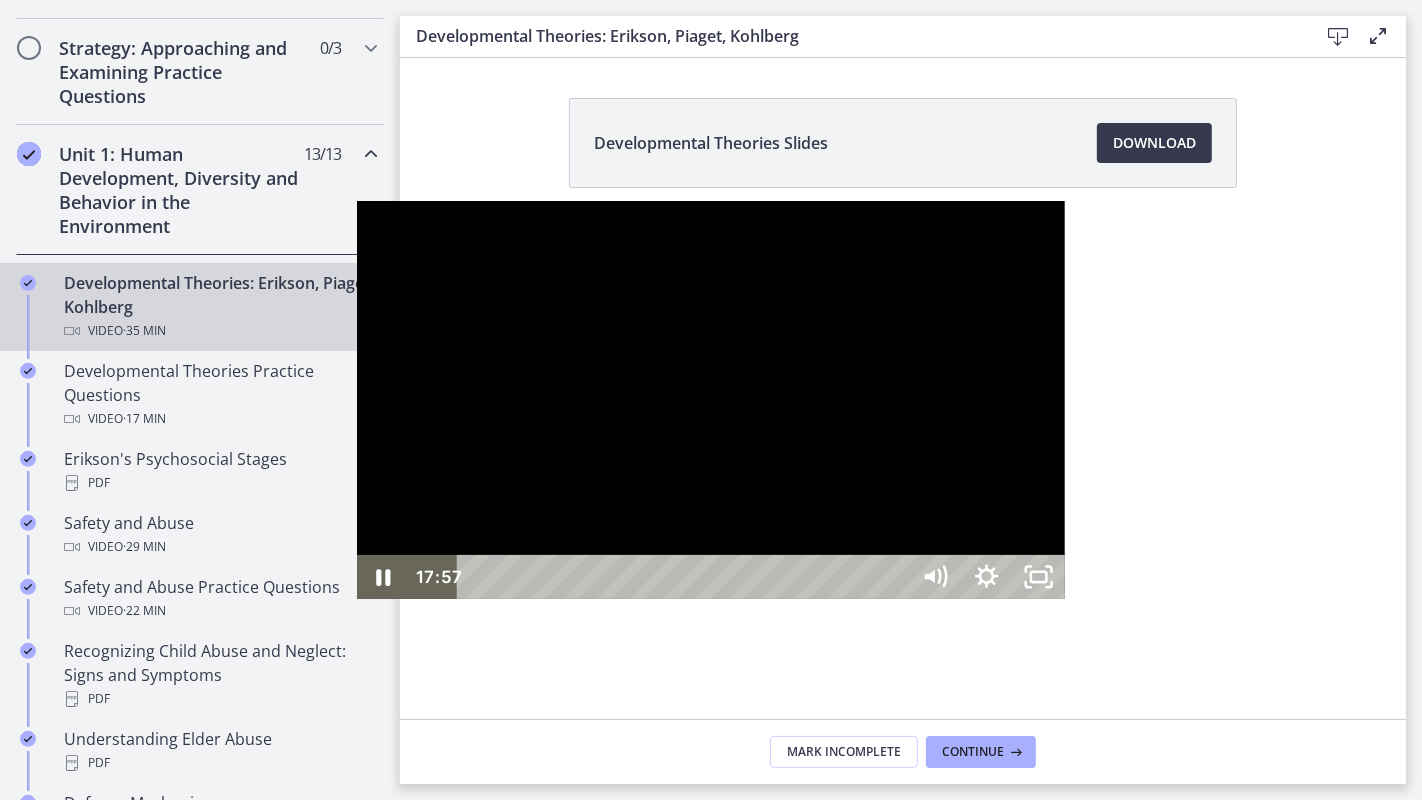 click at bounding box center [711, 400] 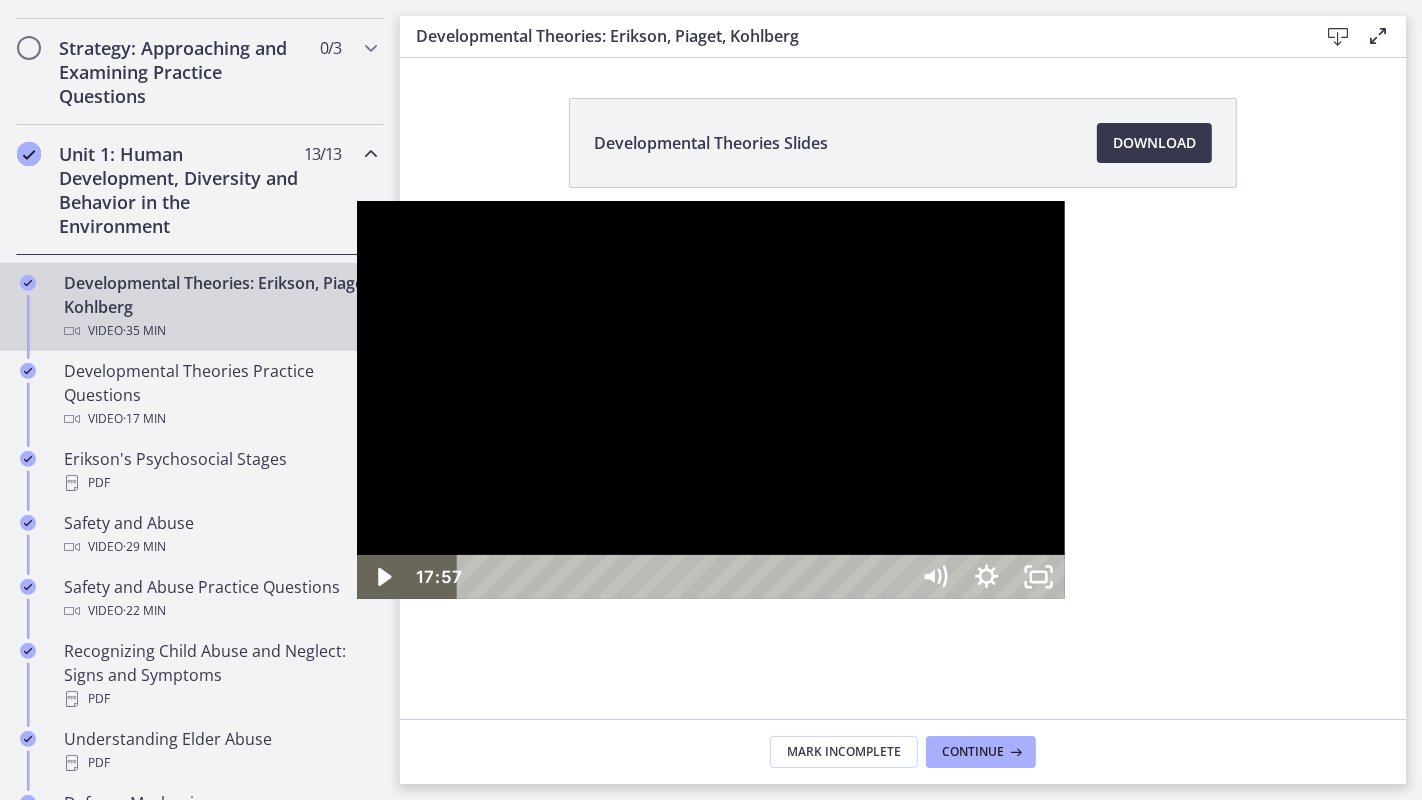 click at bounding box center (711, 400) 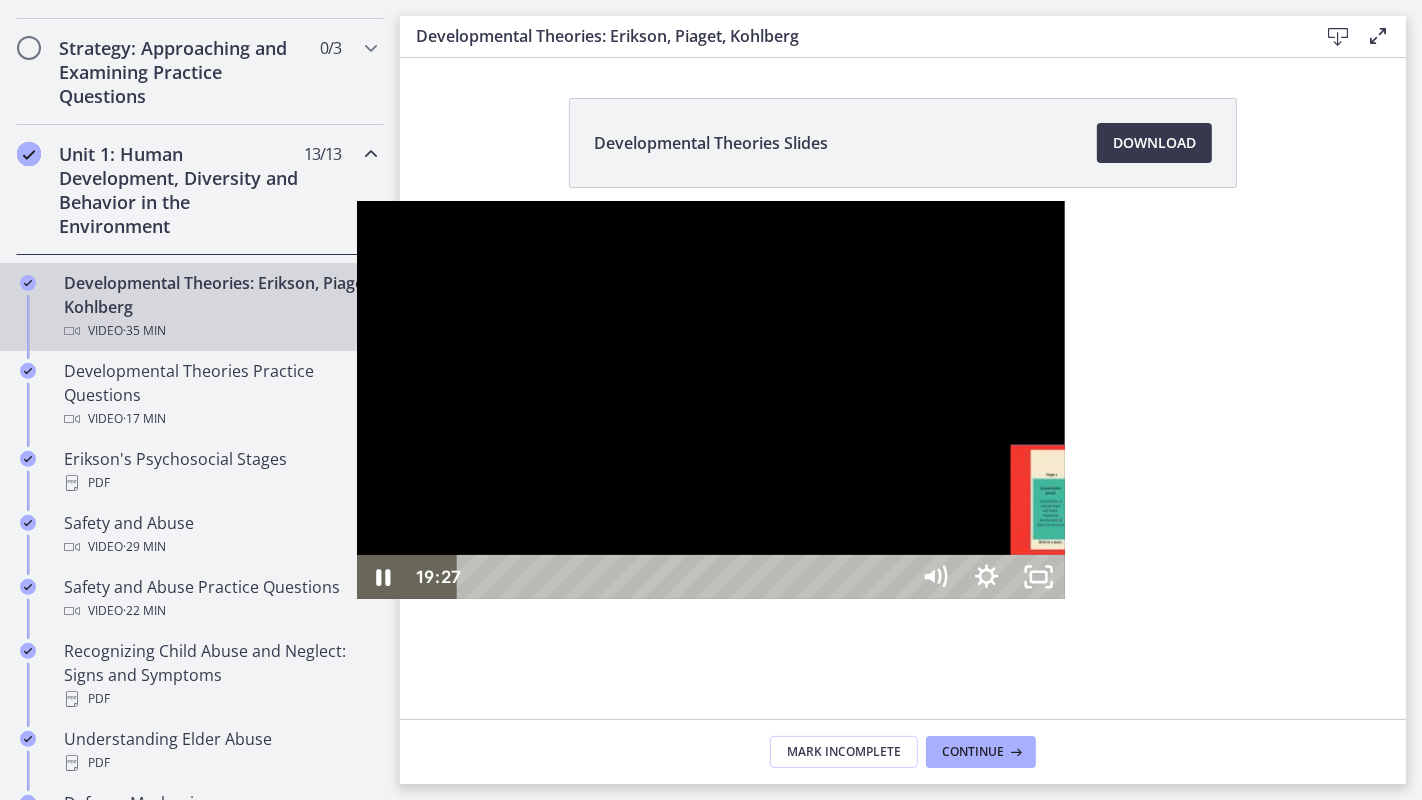 drag, startPoint x: 778, startPoint y: 782, endPoint x: 754, endPoint y: 782, distance: 24 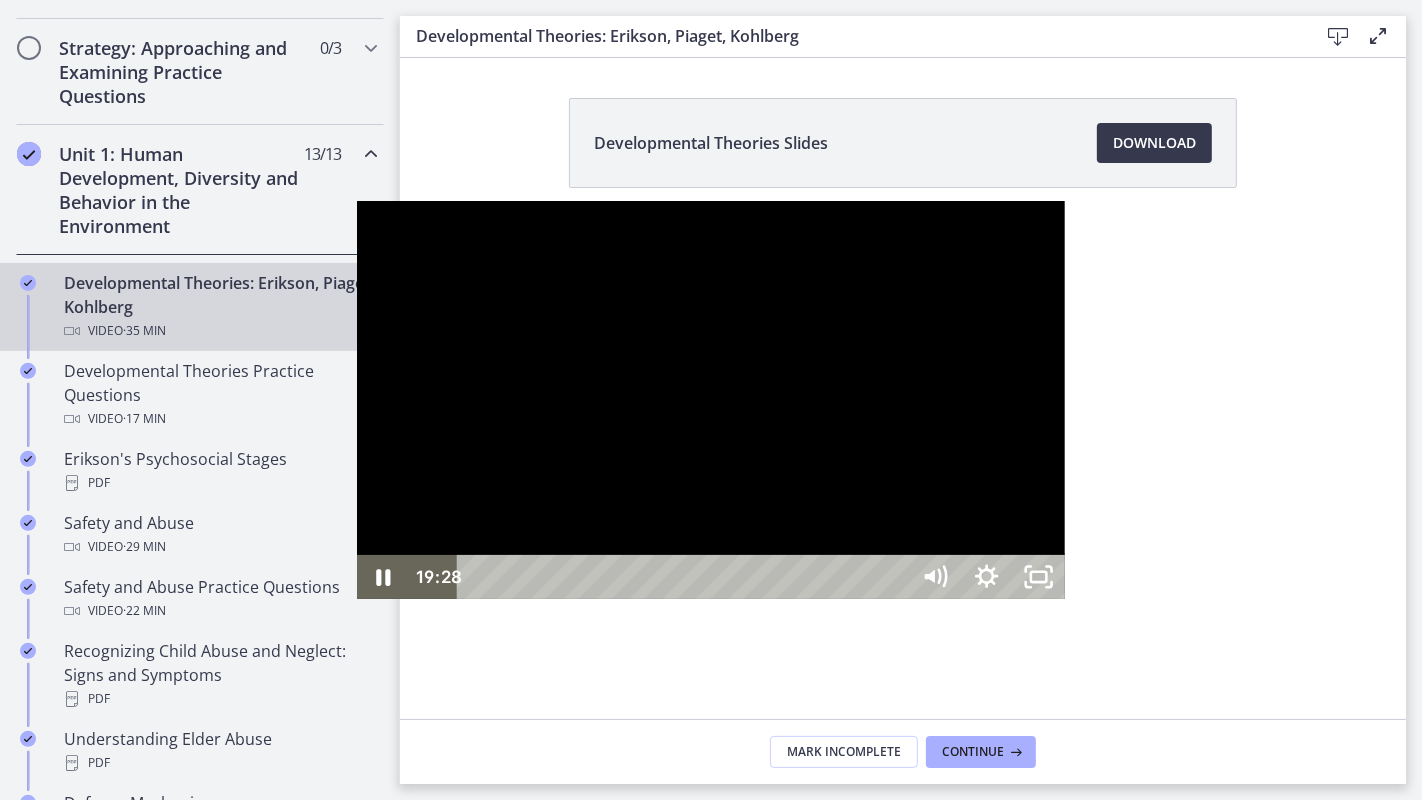 click at bounding box center [711, 400] 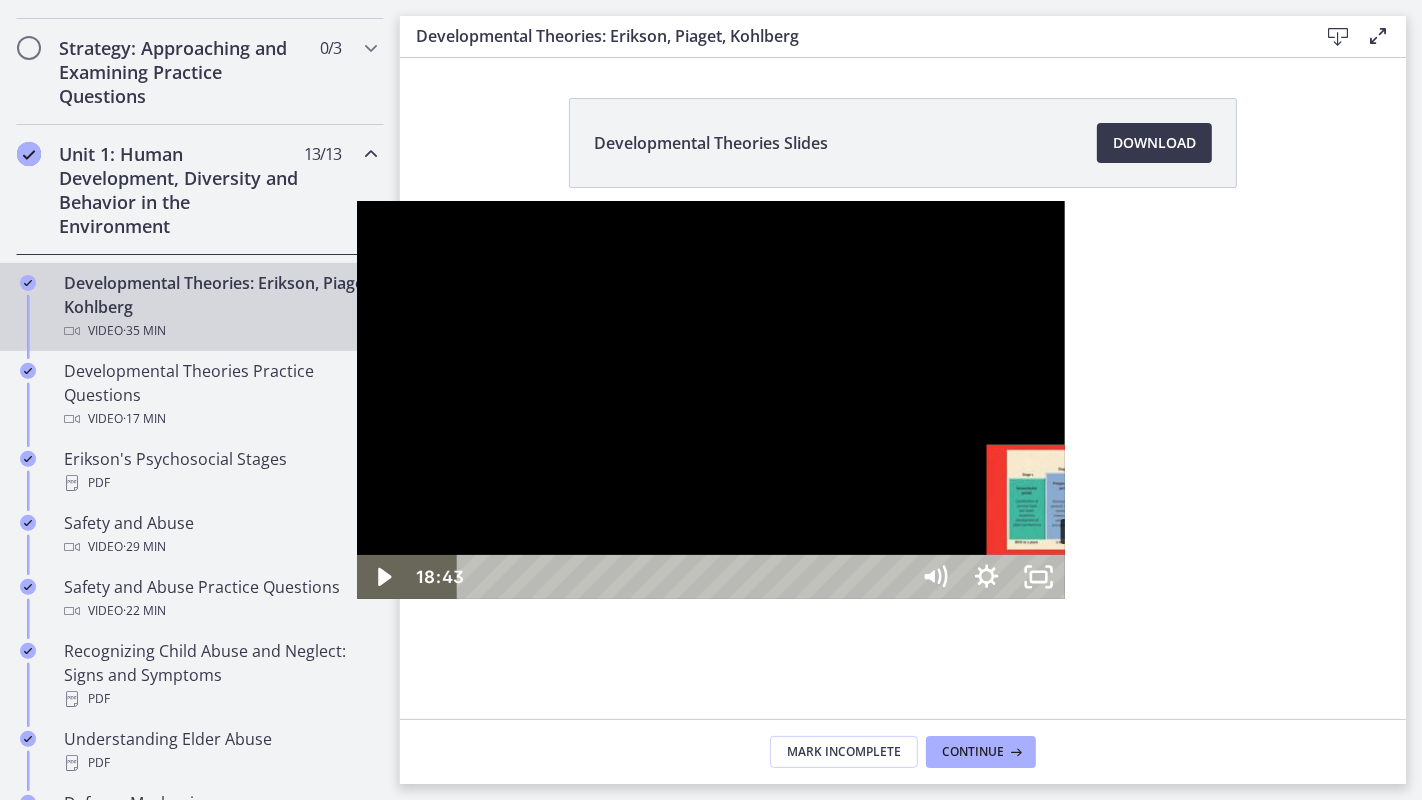 click on "18:43" at bounding box center [685, 577] 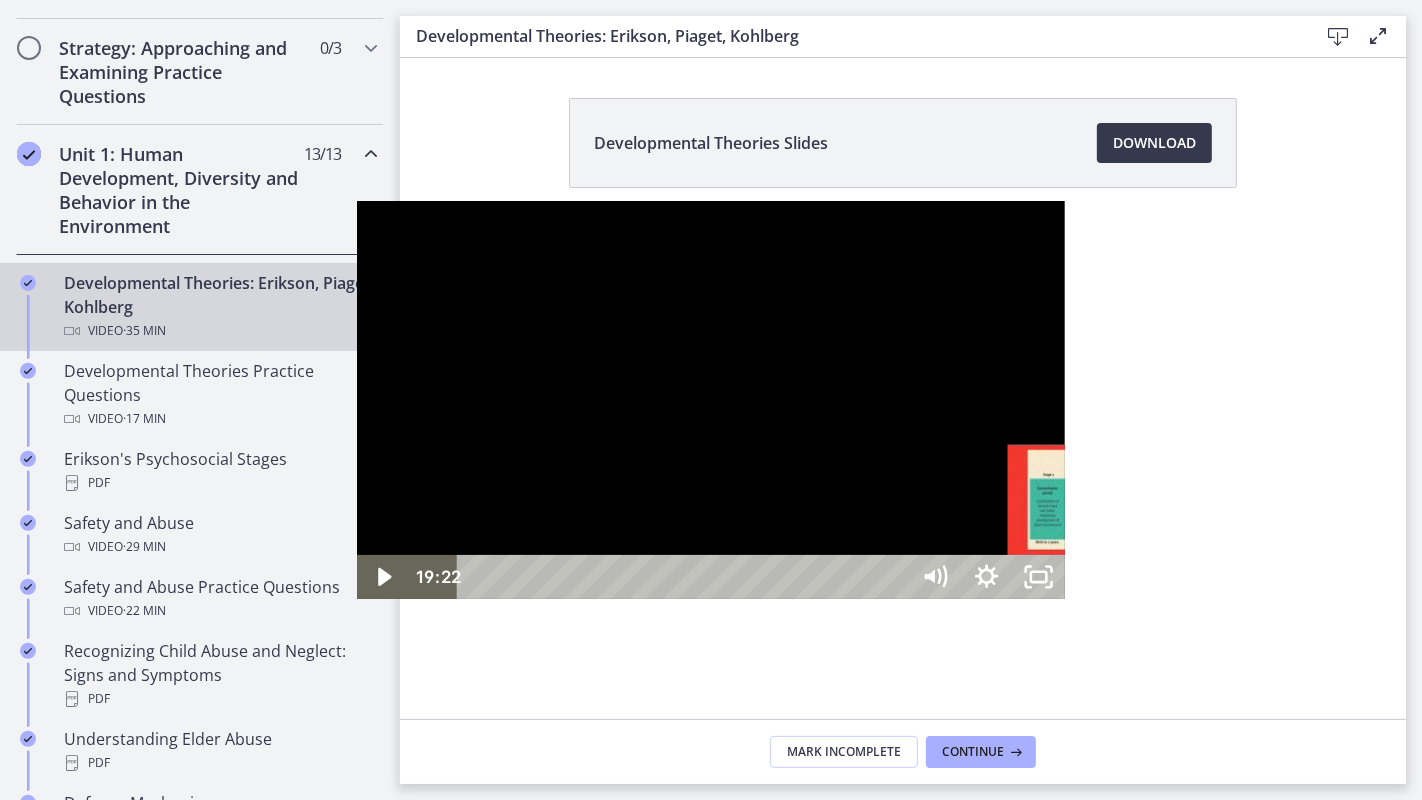 drag, startPoint x: 734, startPoint y: 779, endPoint x: 754, endPoint y: 777, distance: 20.09975 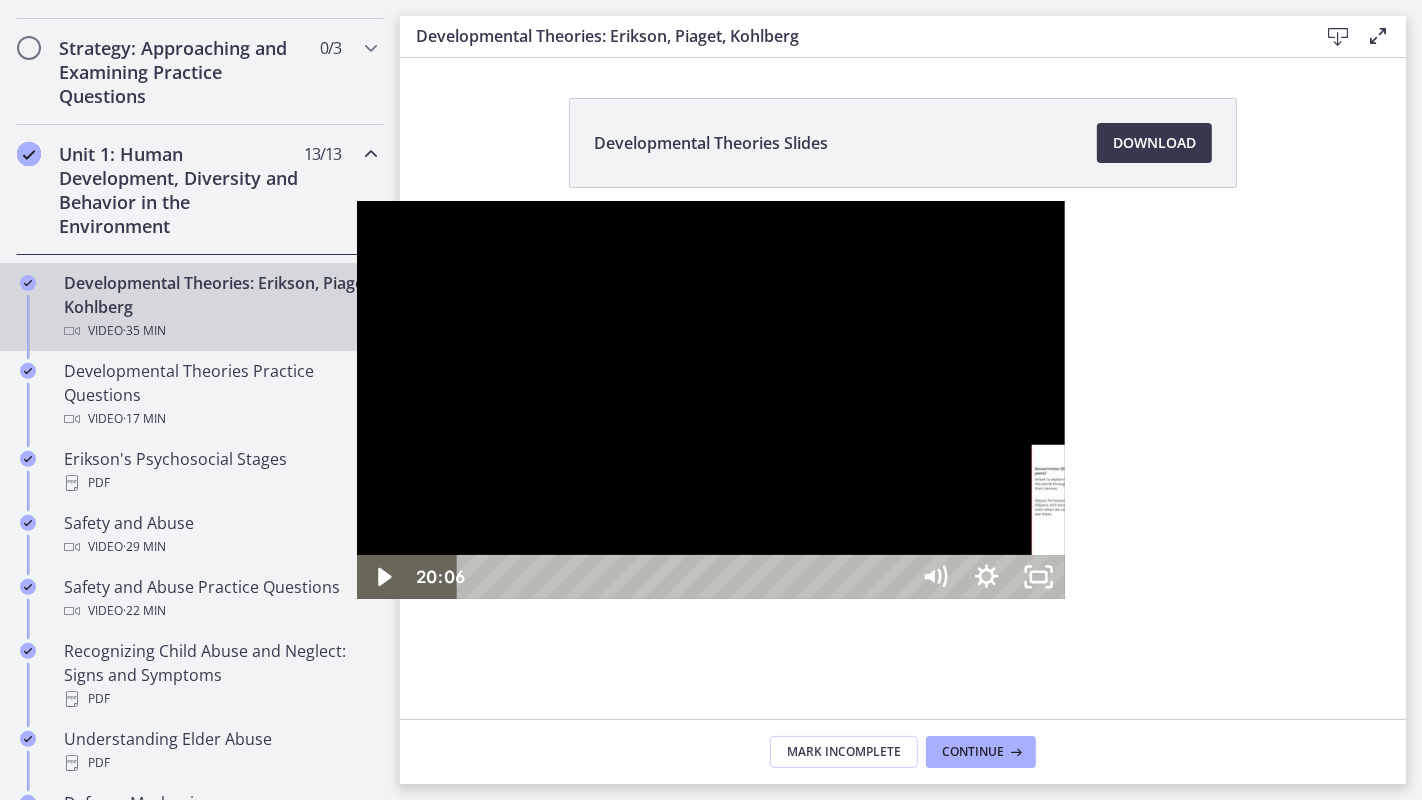 drag, startPoint x: 754, startPoint y: 777, endPoint x: 775, endPoint y: 775, distance: 21.095022 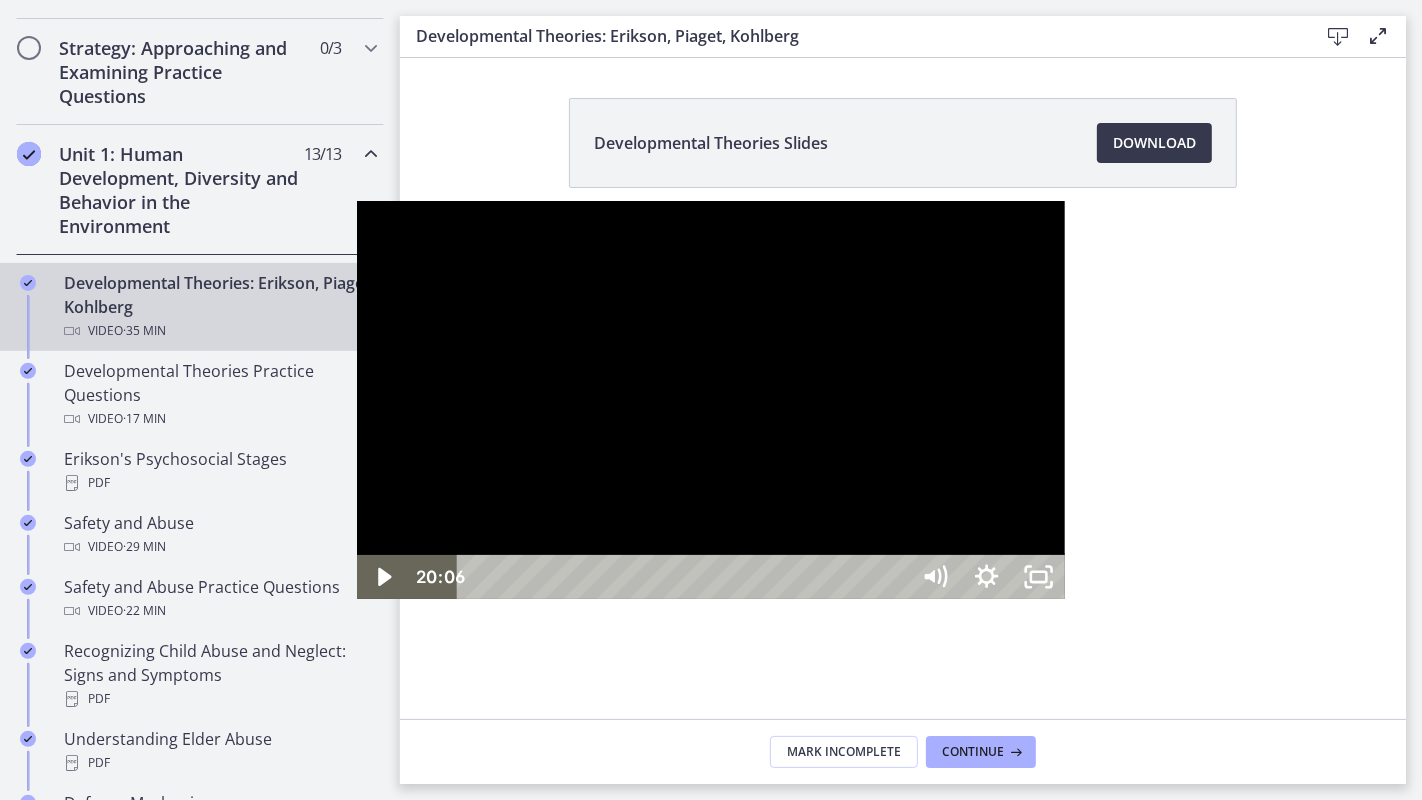 click at bounding box center [711, 400] 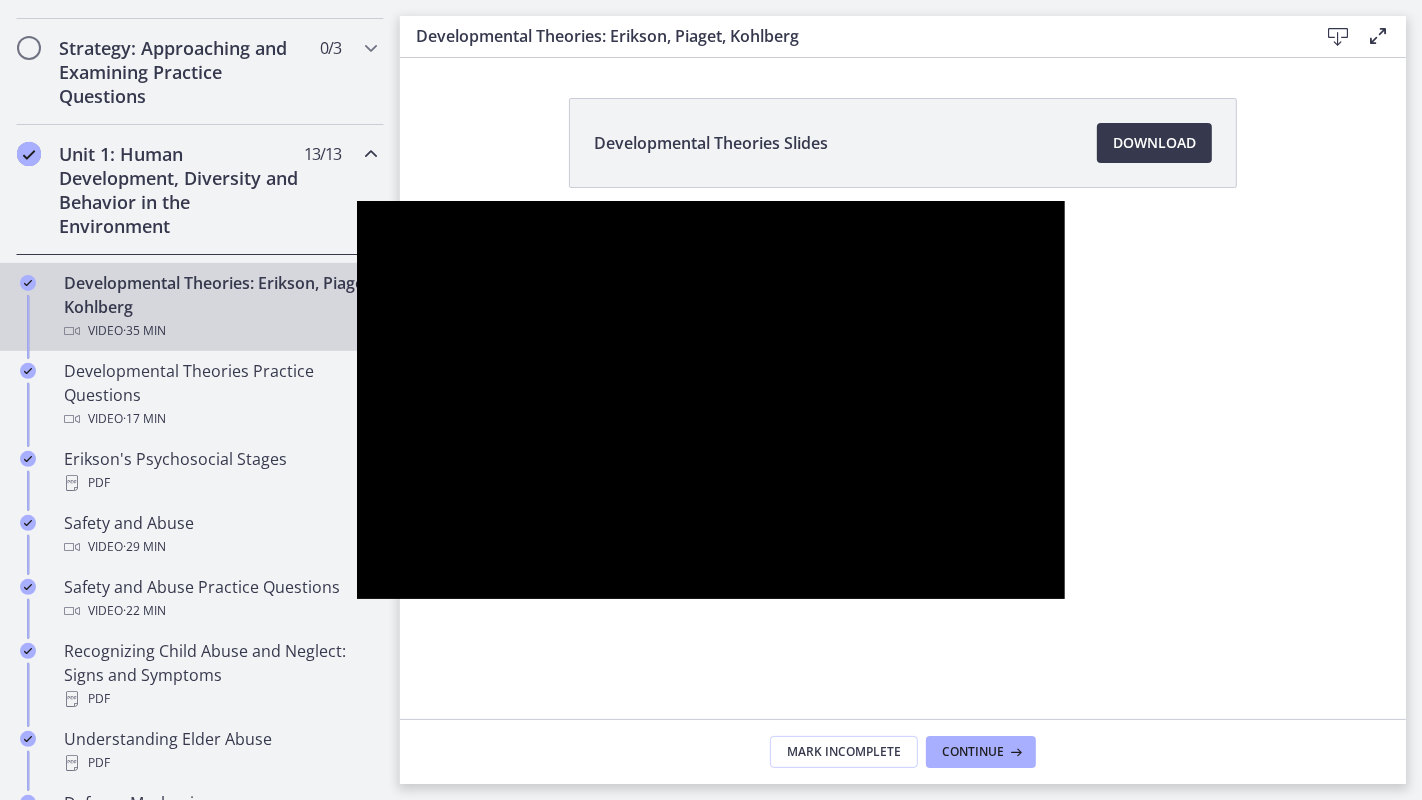 click at bounding box center [711, 400] 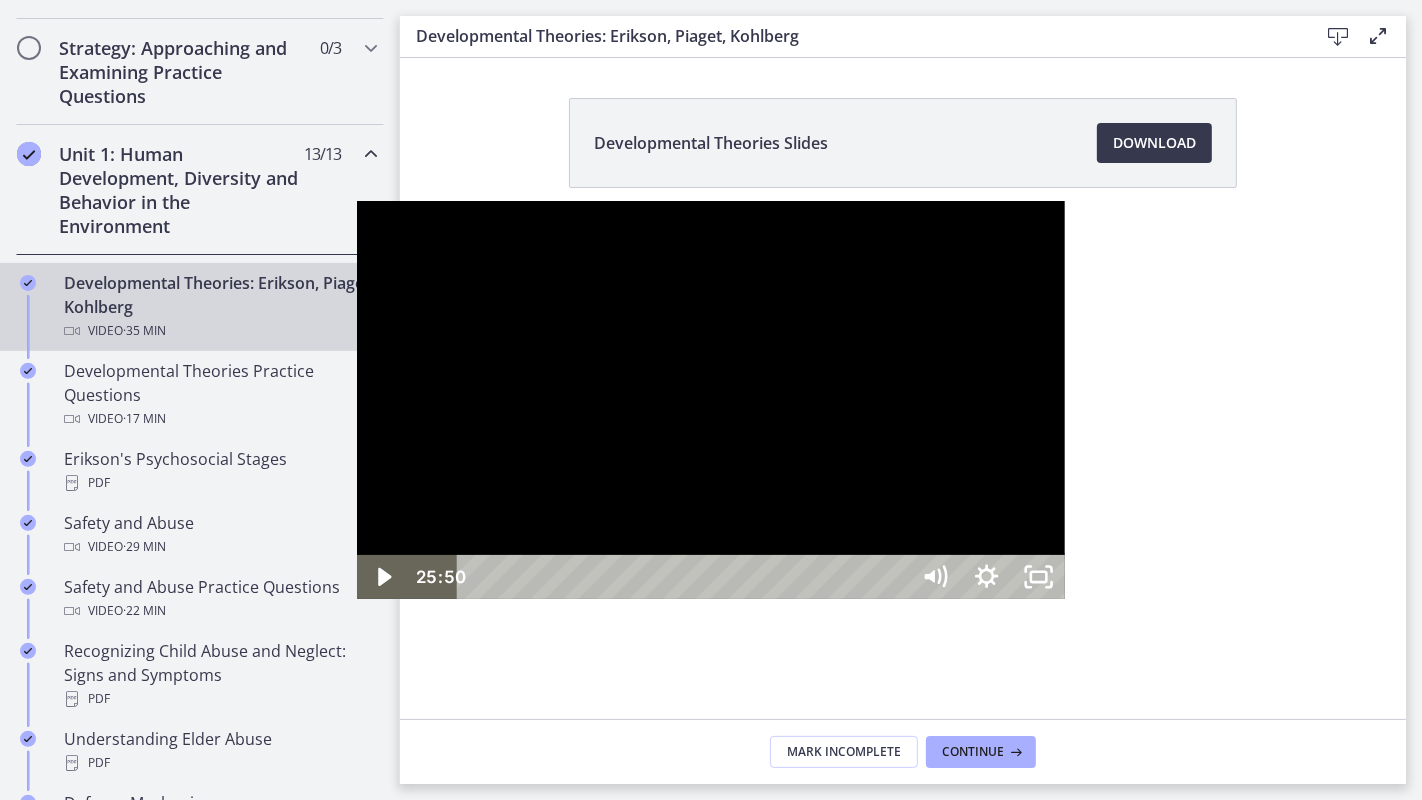click at bounding box center [711, 400] 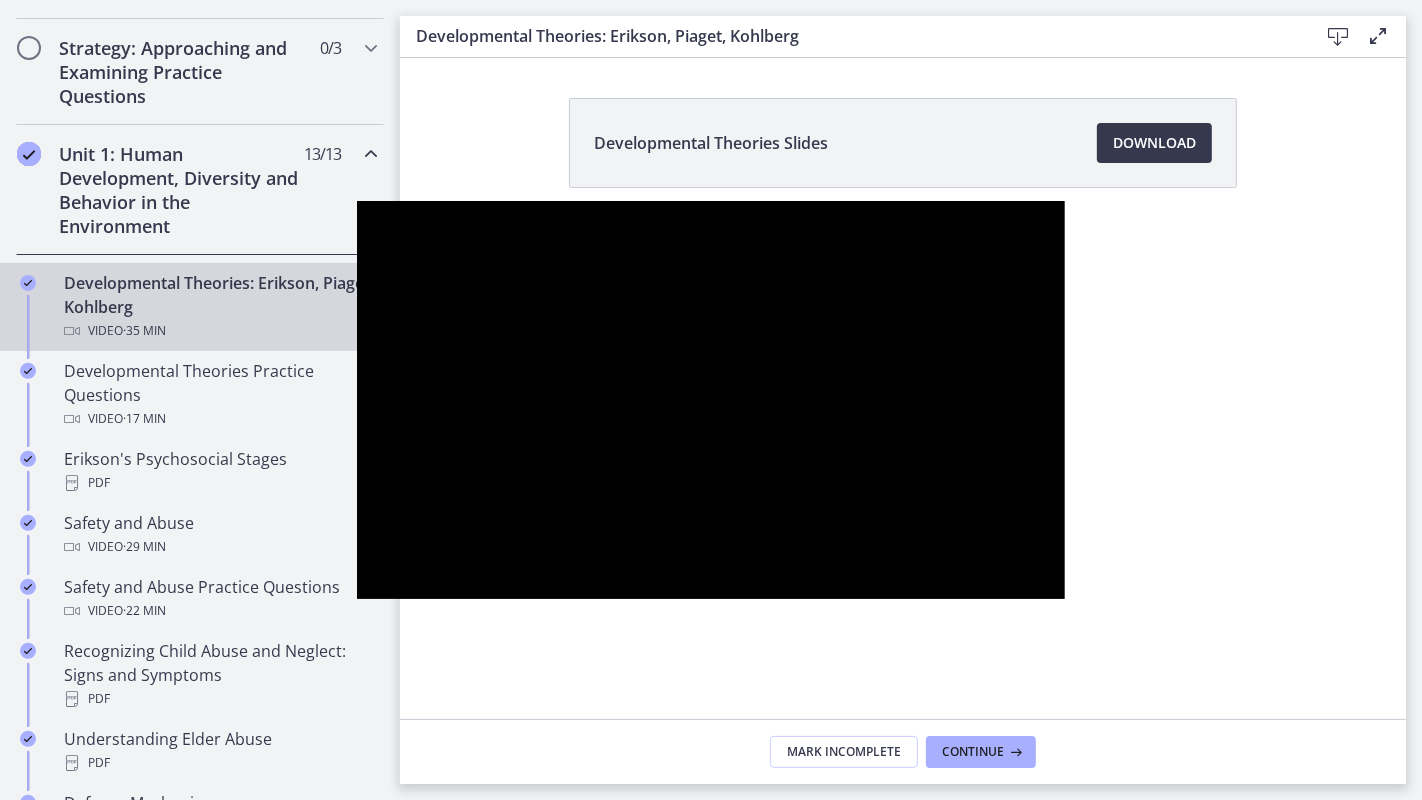 click at bounding box center (711, 400) 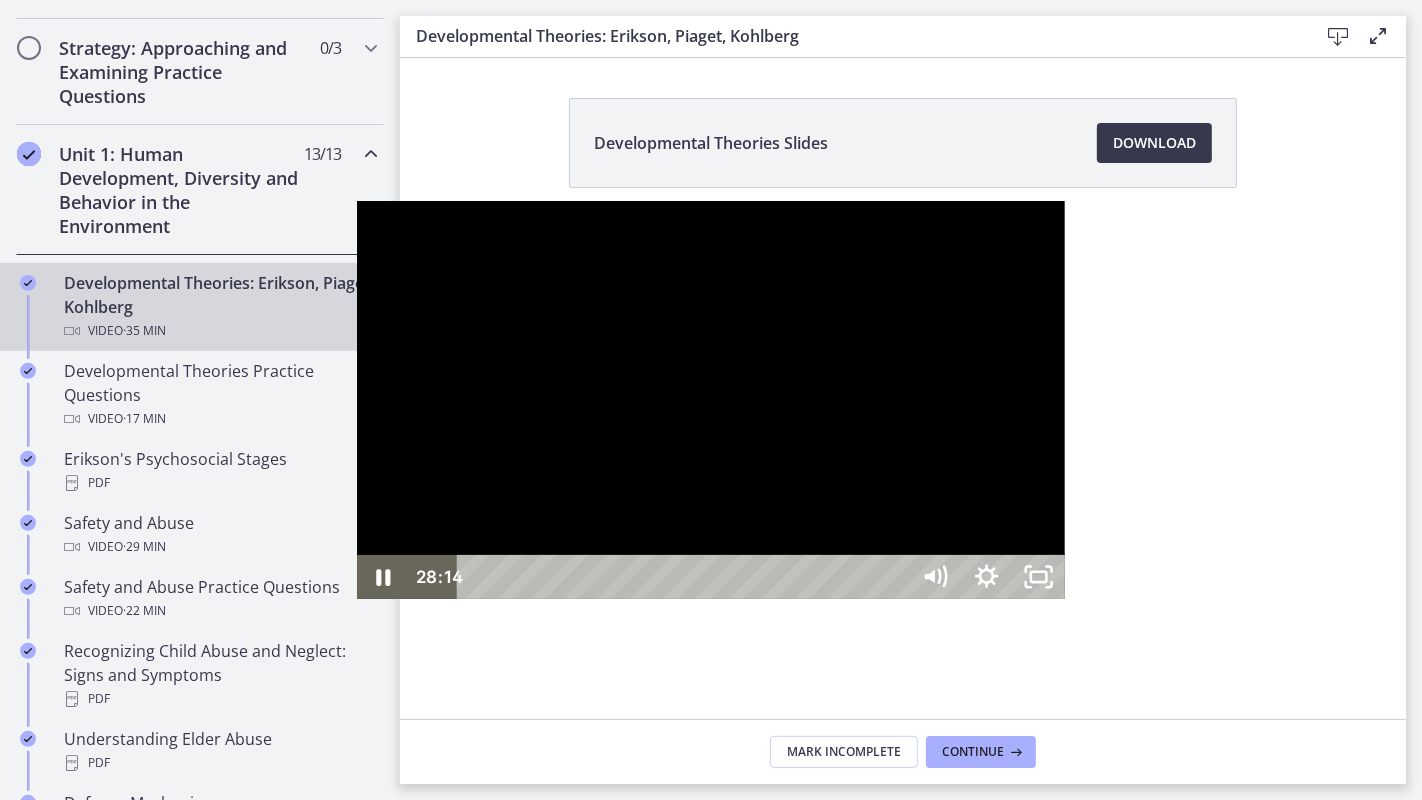 click at bounding box center [711, 400] 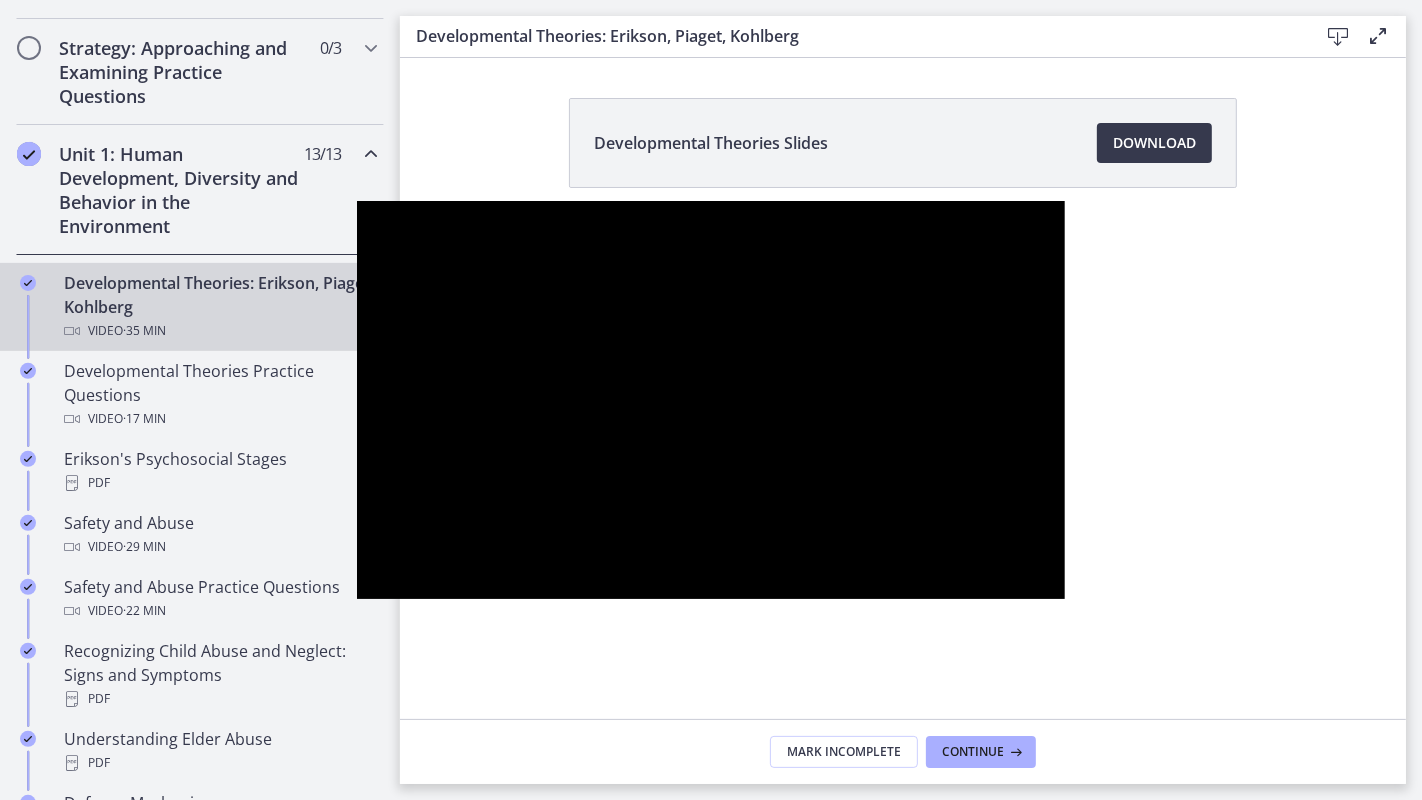 click at bounding box center (711, 400) 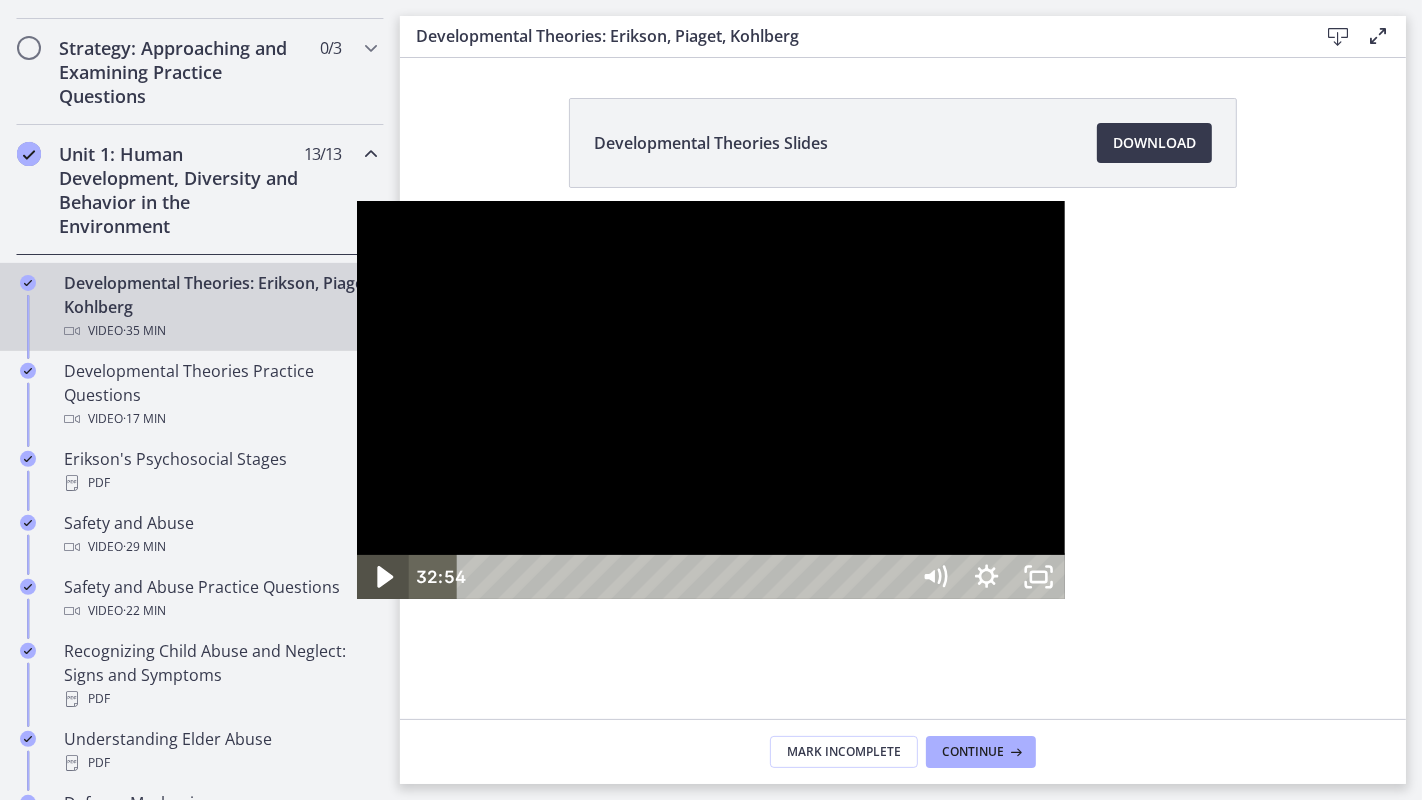 click 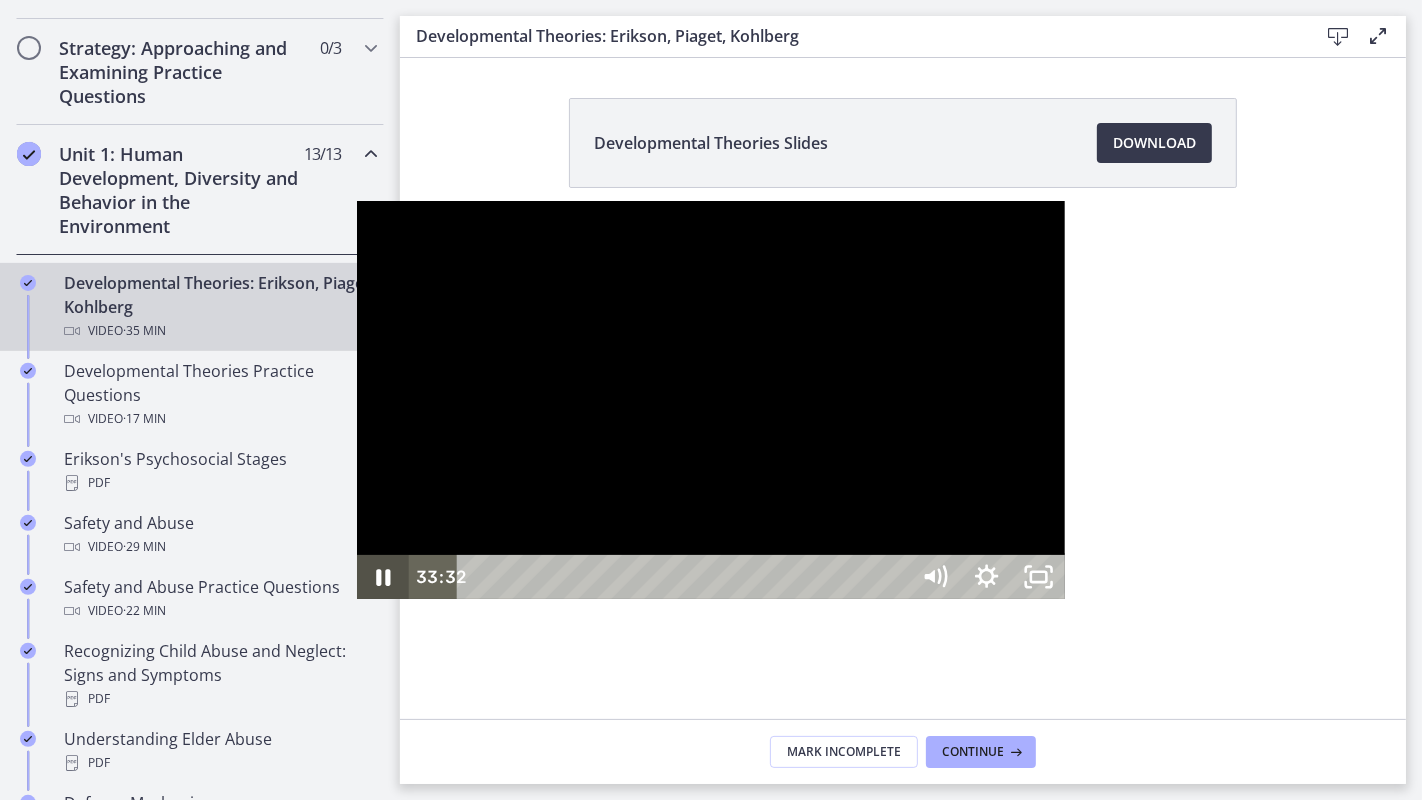 click 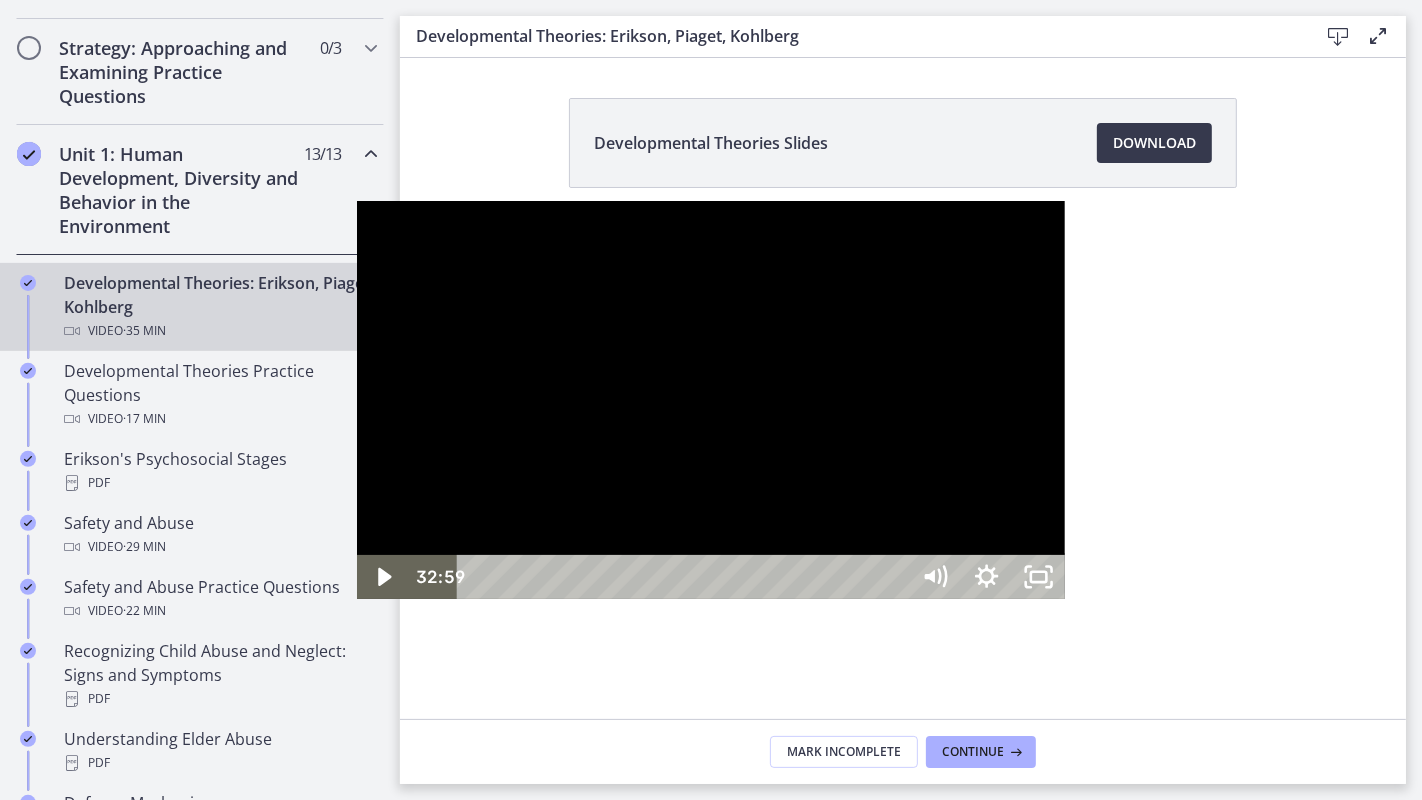drag, startPoint x: 1210, startPoint y: 781, endPoint x: 1171, endPoint y: 781, distance: 39 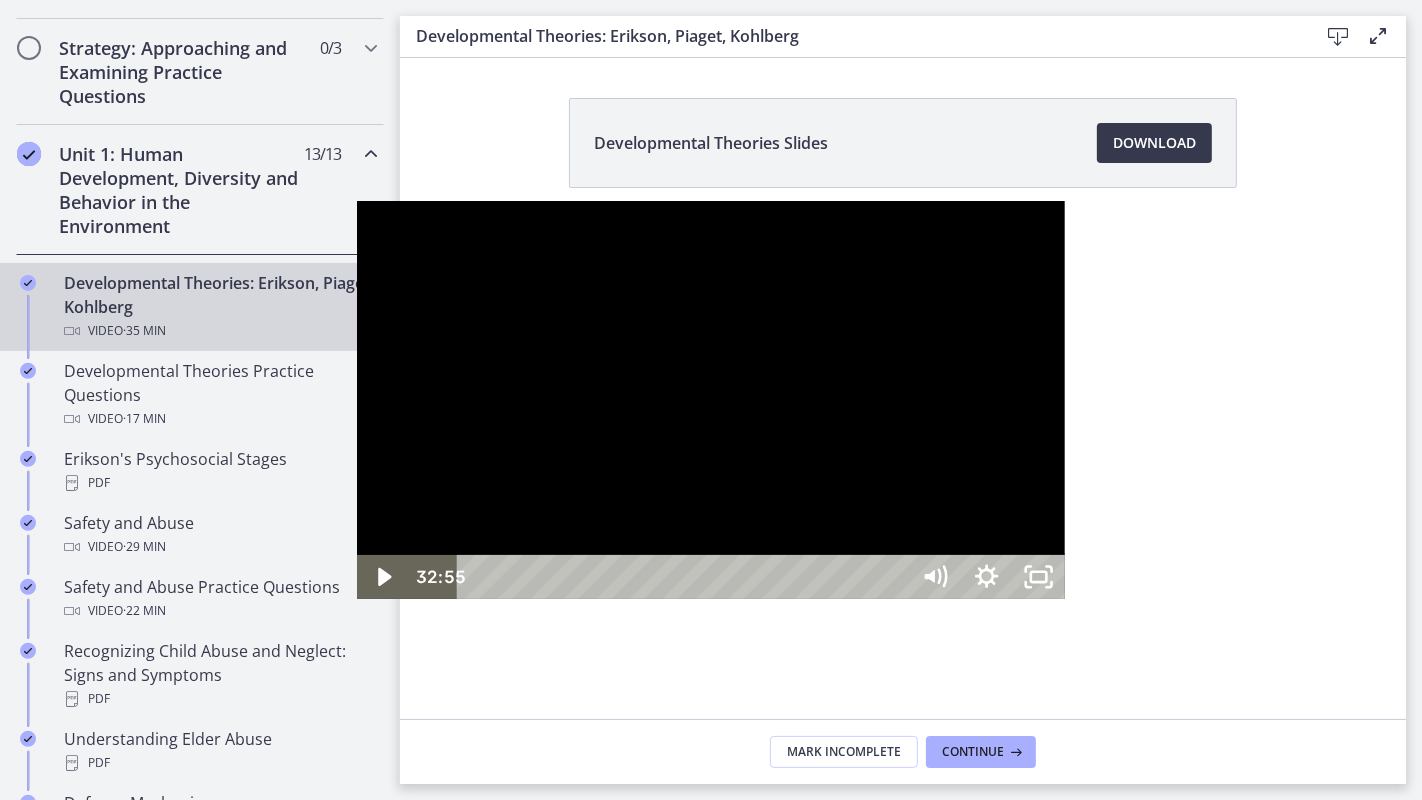 drag, startPoint x: 1171, startPoint y: 781, endPoint x: 1192, endPoint y: 779, distance: 21.095022 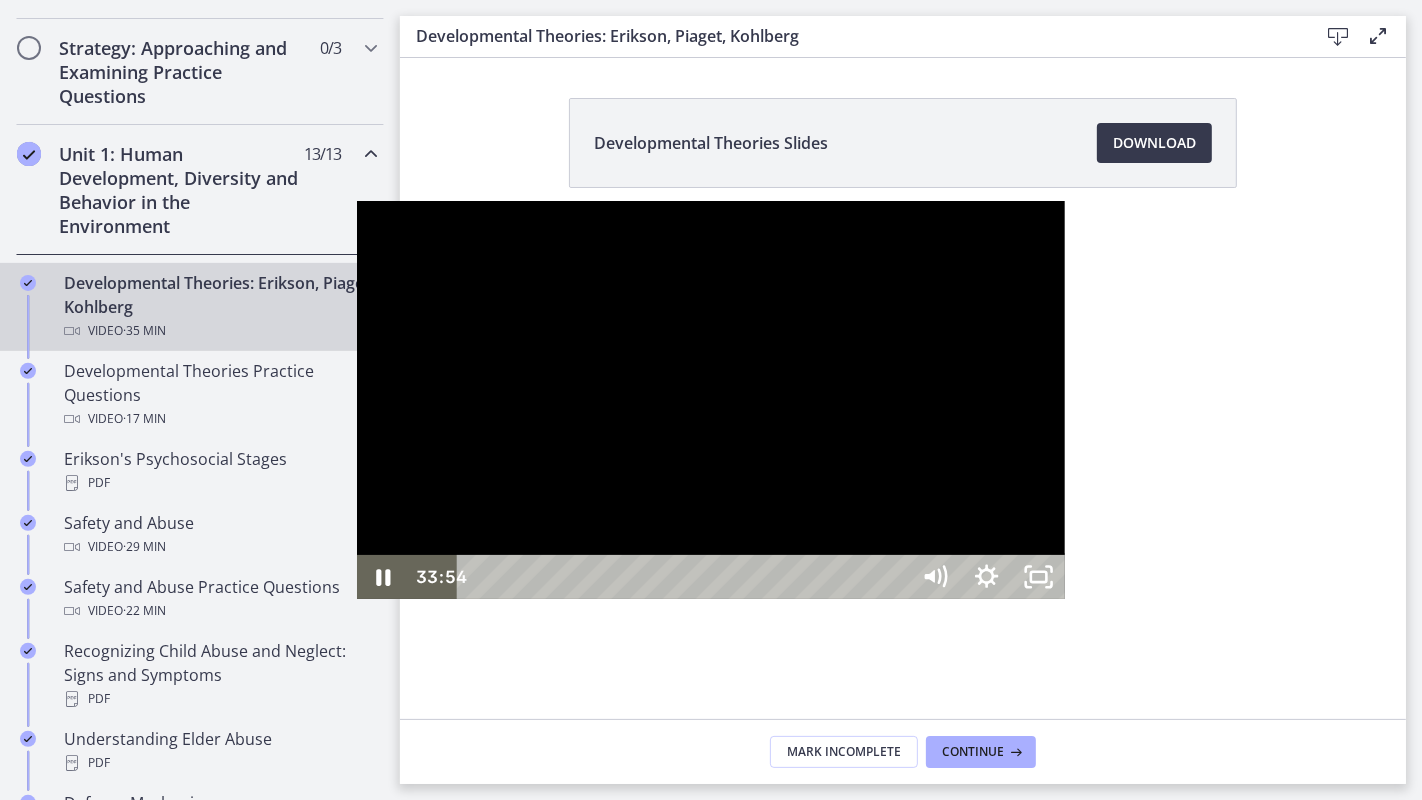 click at bounding box center (711, 400) 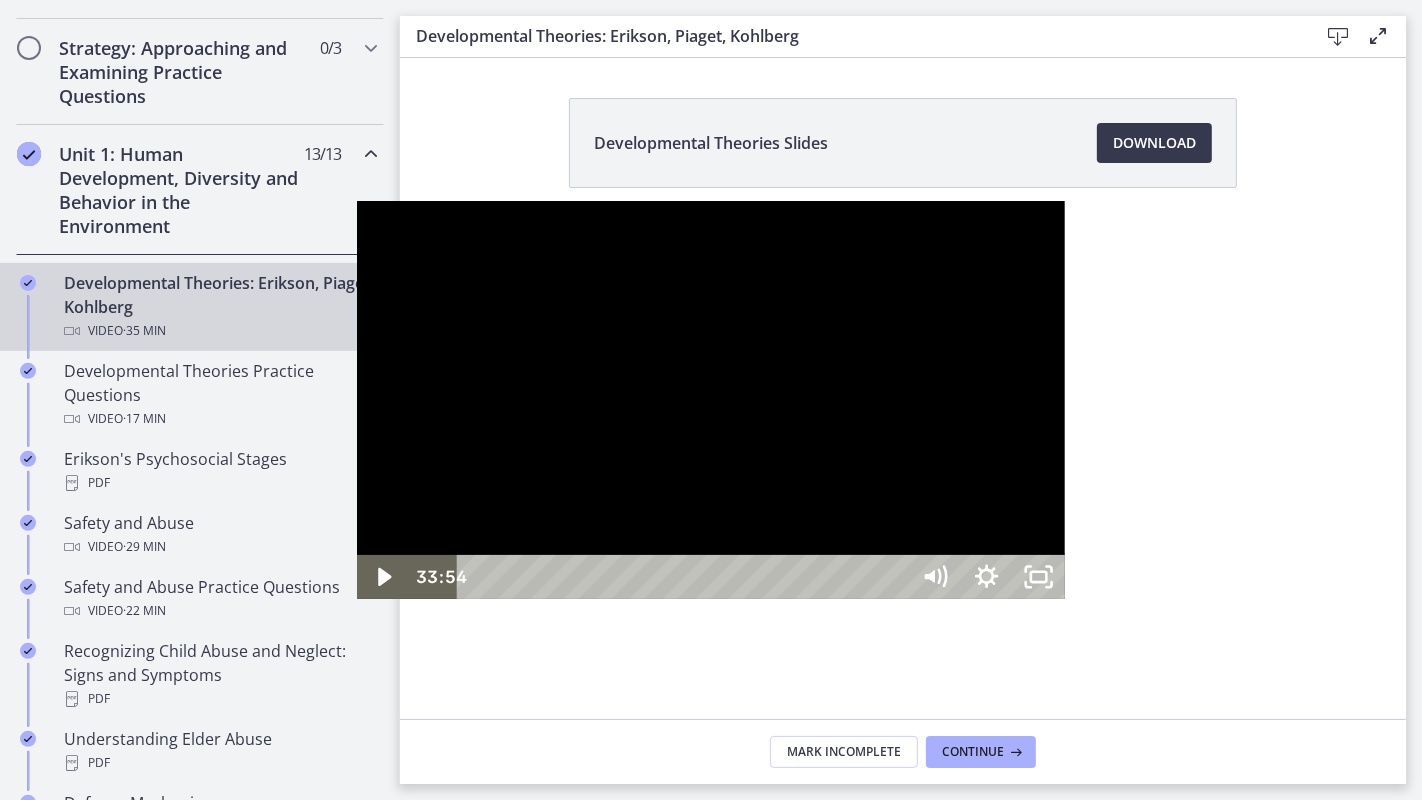 click at bounding box center (711, 400) 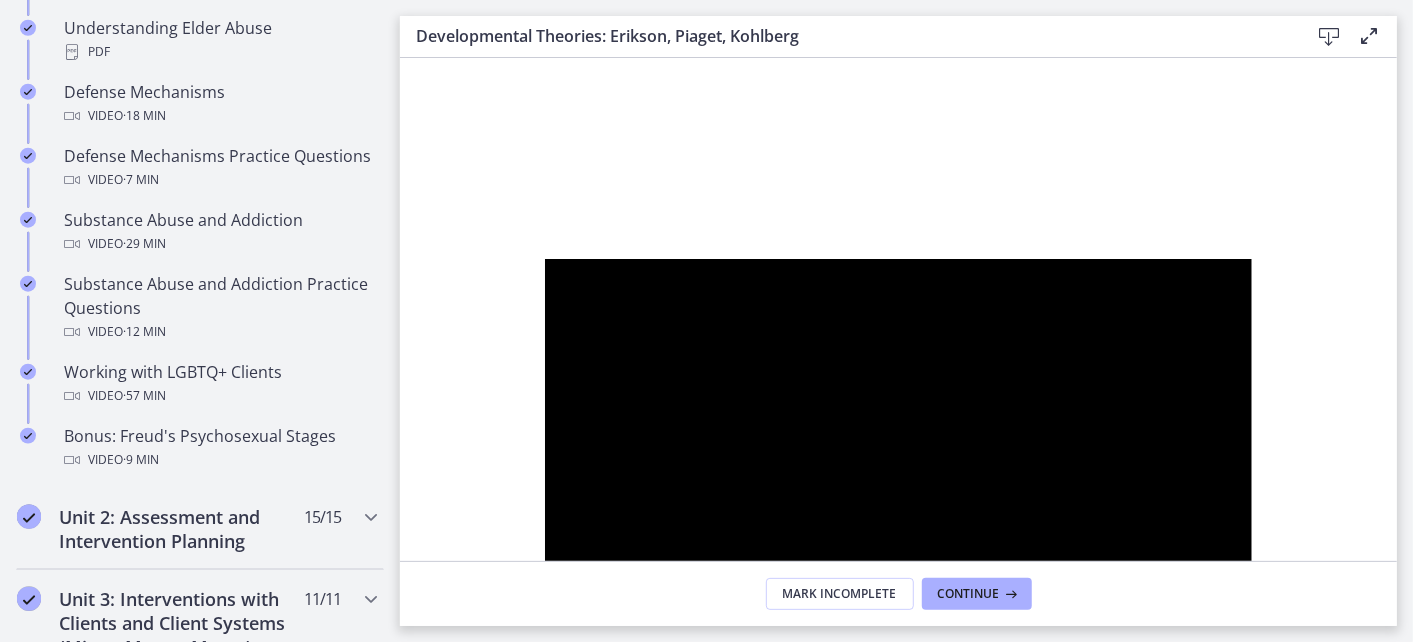 scroll, scrollTop: 1200, scrollLeft: 0, axis: vertical 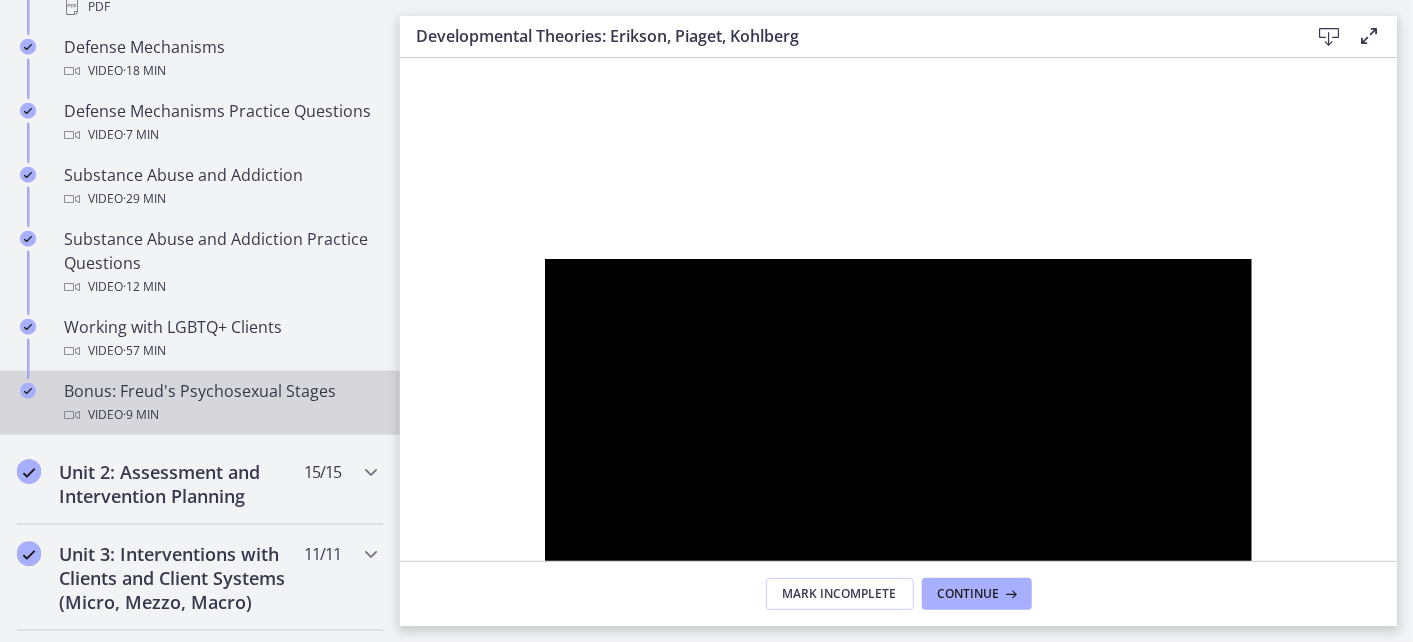 click on "Video
·  9 min" at bounding box center (220, 415) 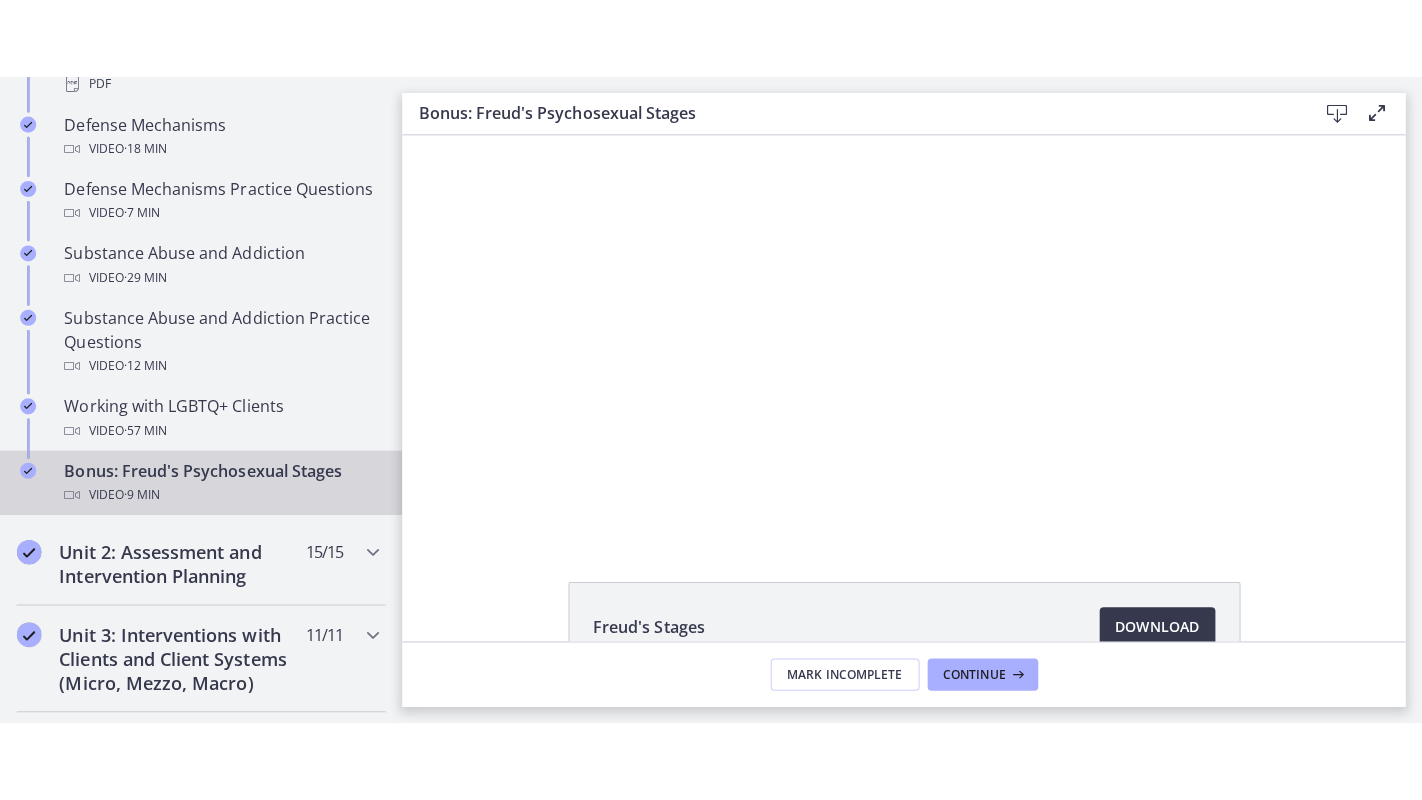 scroll, scrollTop: 0, scrollLeft: 0, axis: both 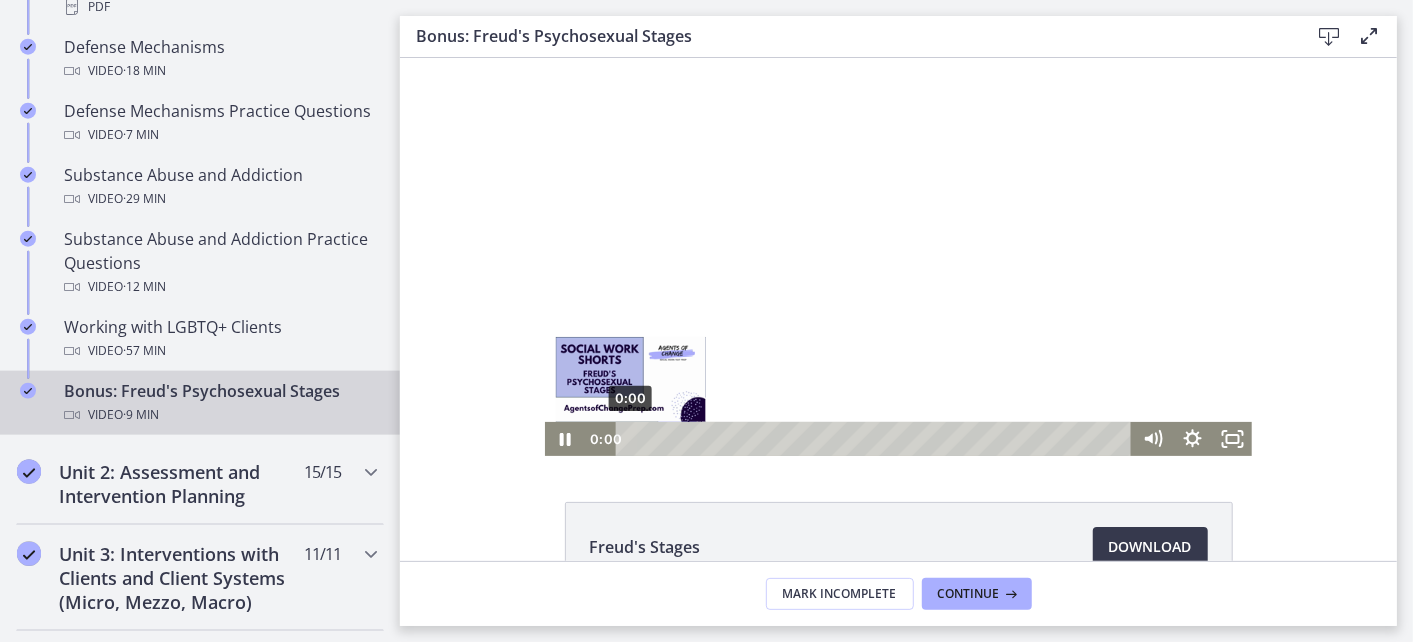 click on "0:00" at bounding box center (875, 438) 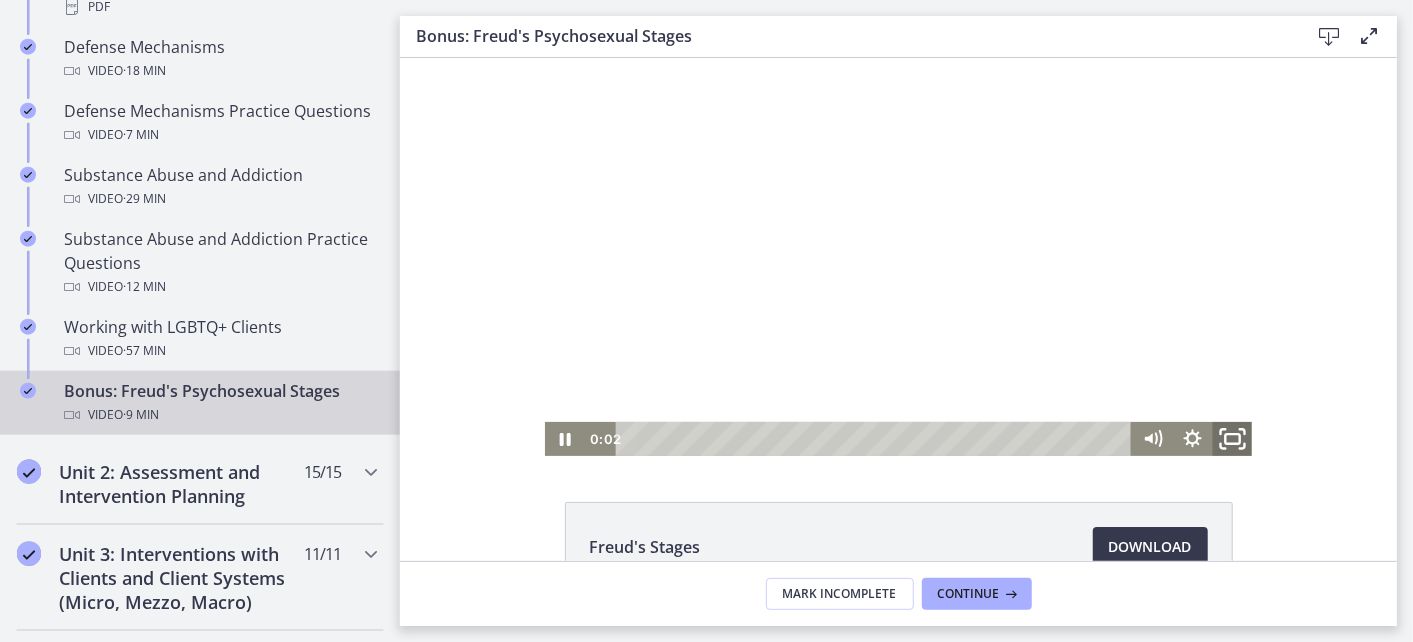 click 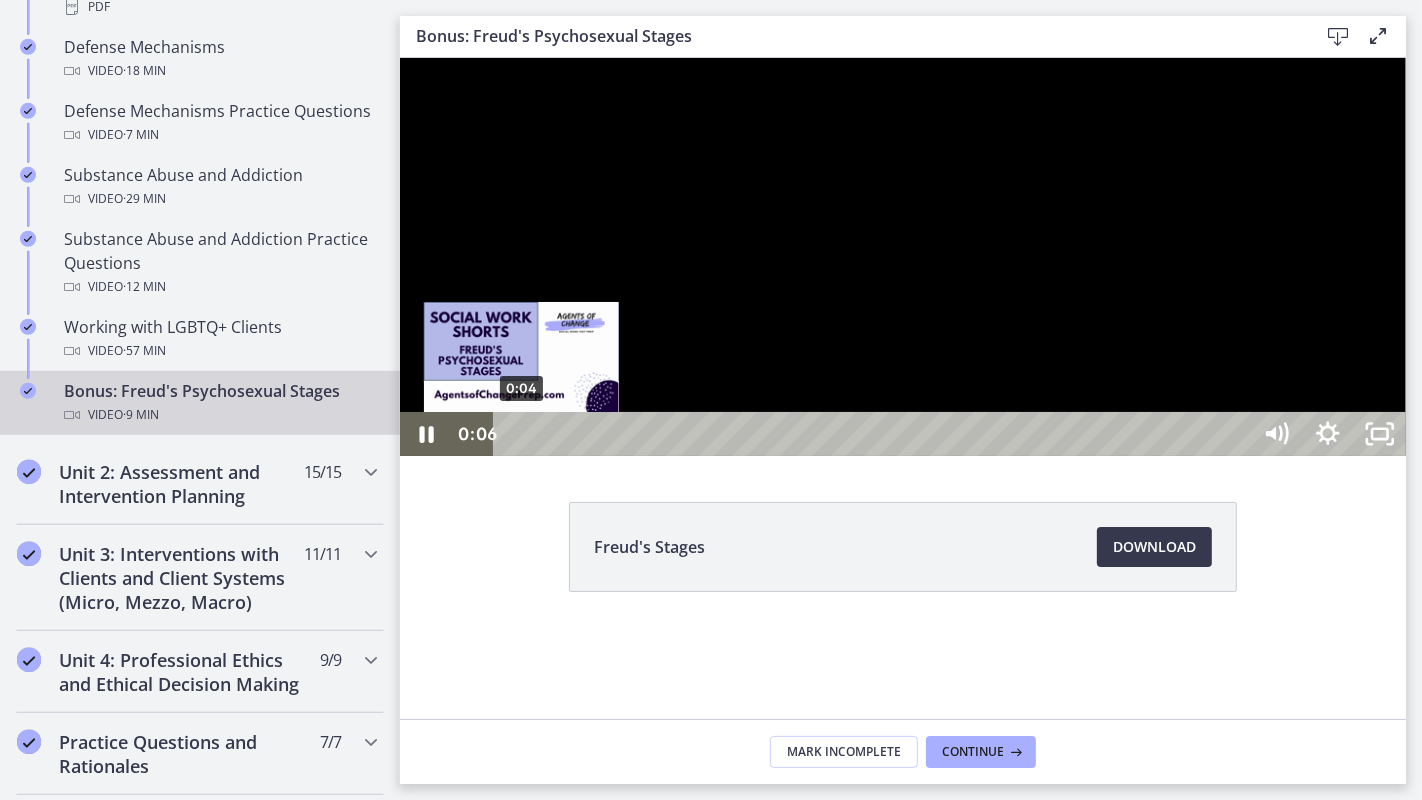 drag, startPoint x: 552, startPoint y: 829, endPoint x: 521, endPoint y: 829, distance: 31 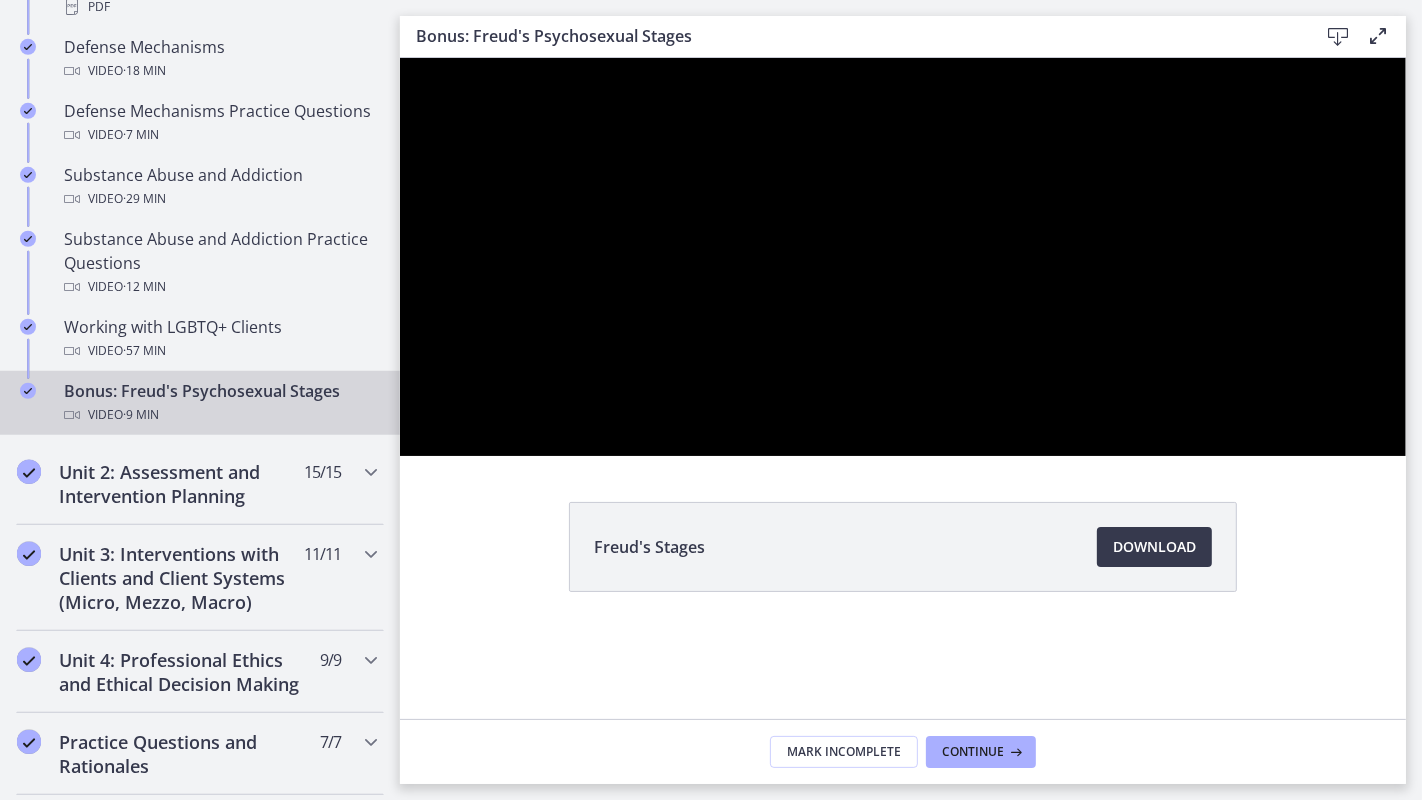 click at bounding box center (902, 256) 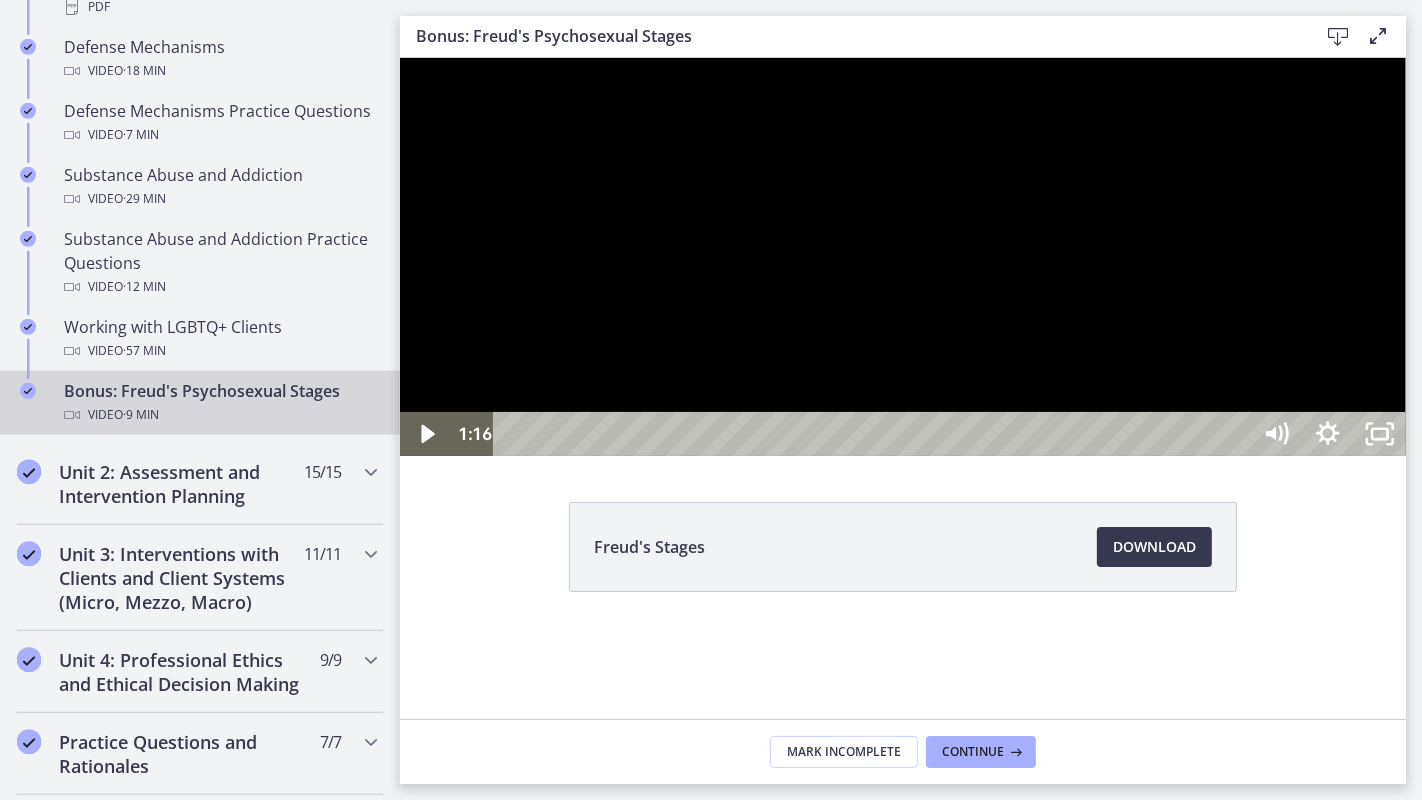 click at bounding box center [902, 256] 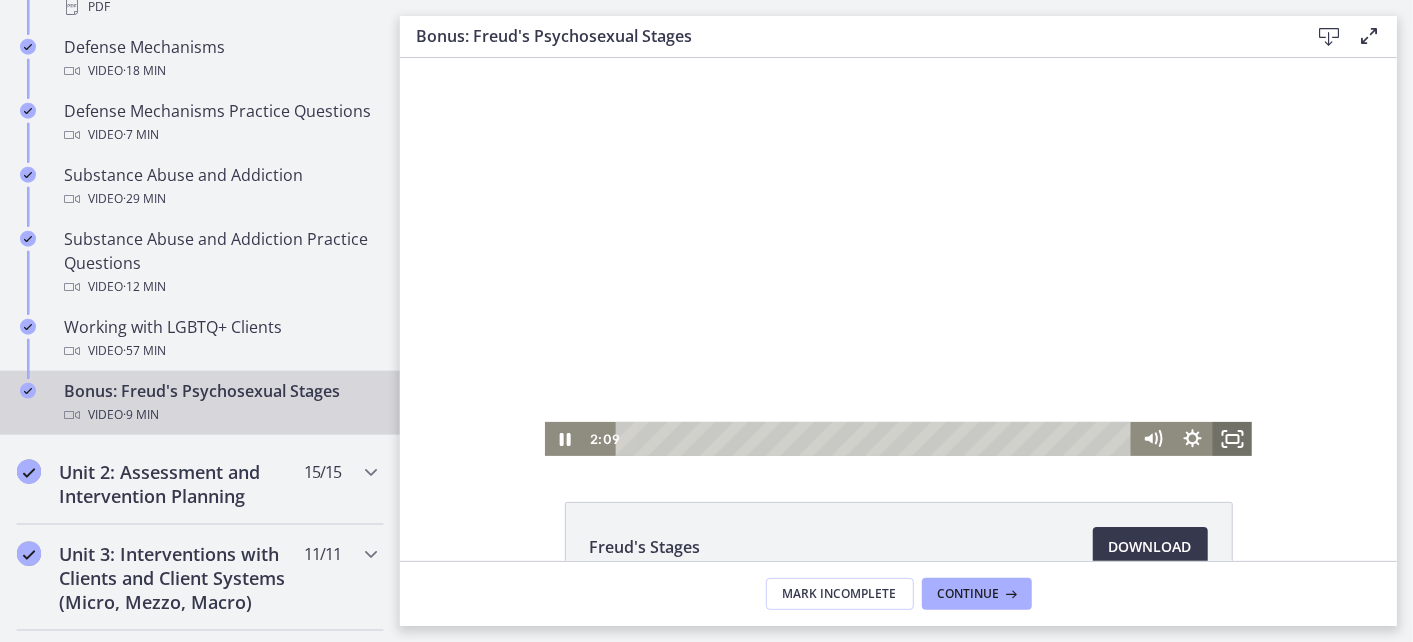 click 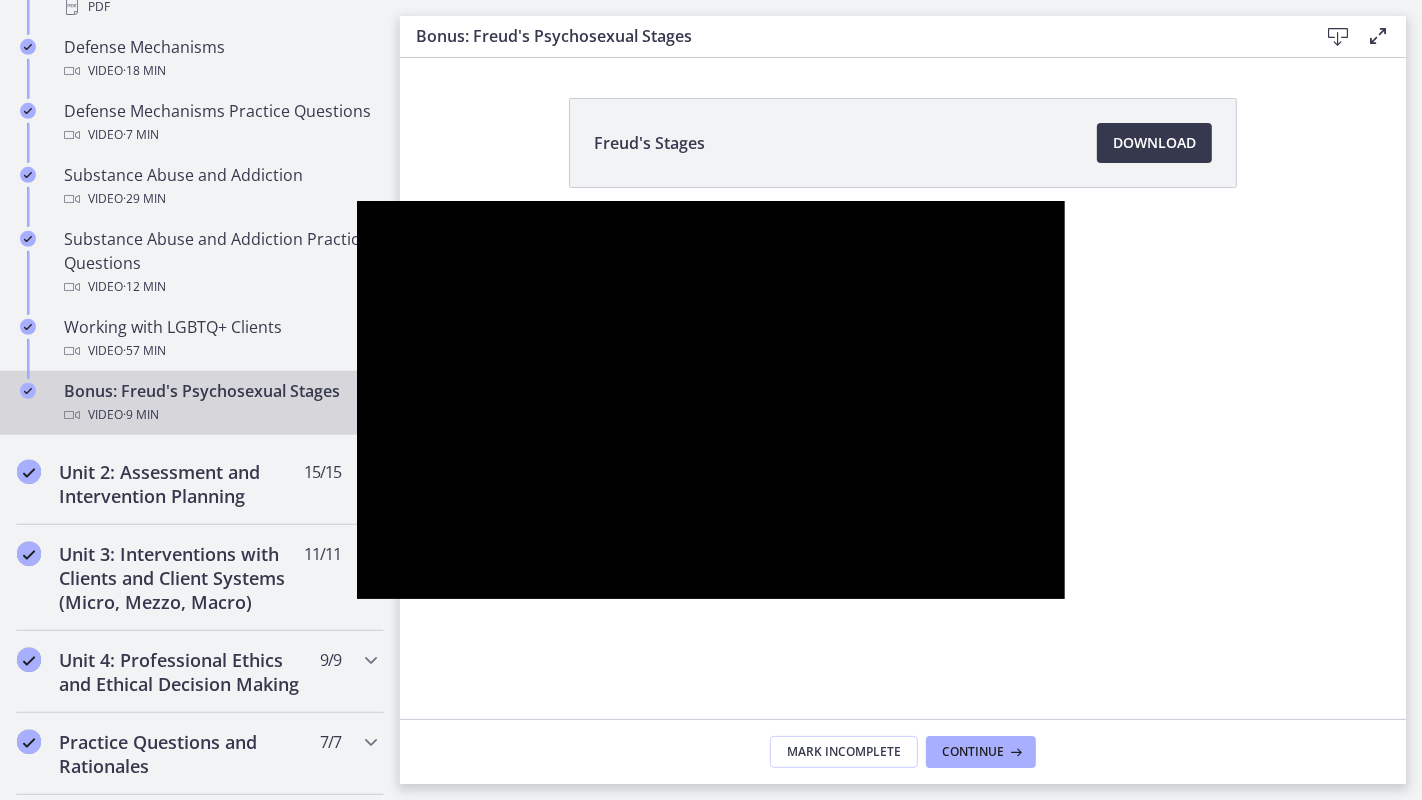 click at bounding box center [711, 400] 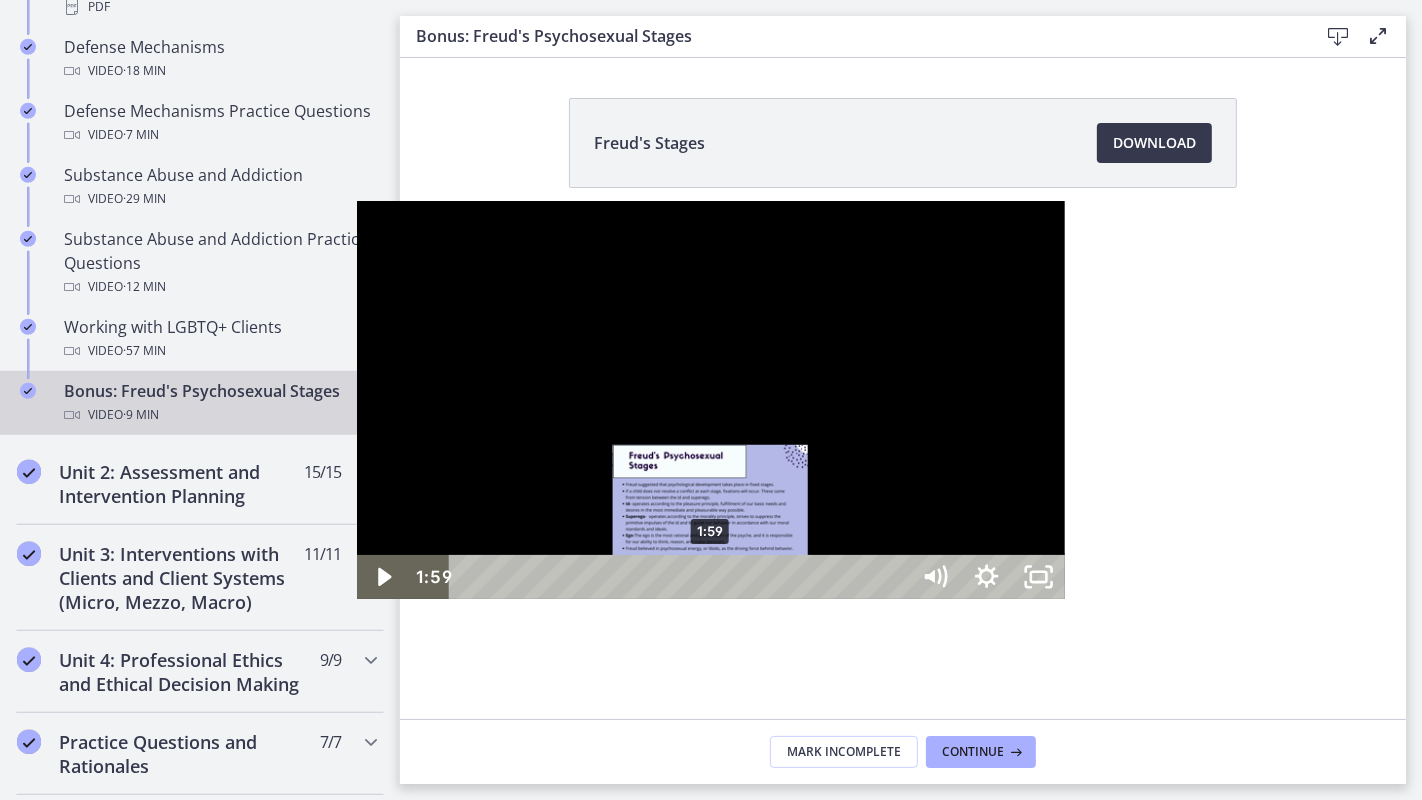 drag, startPoint x: 392, startPoint y: 775, endPoint x: 355, endPoint y: 777, distance: 37.054016 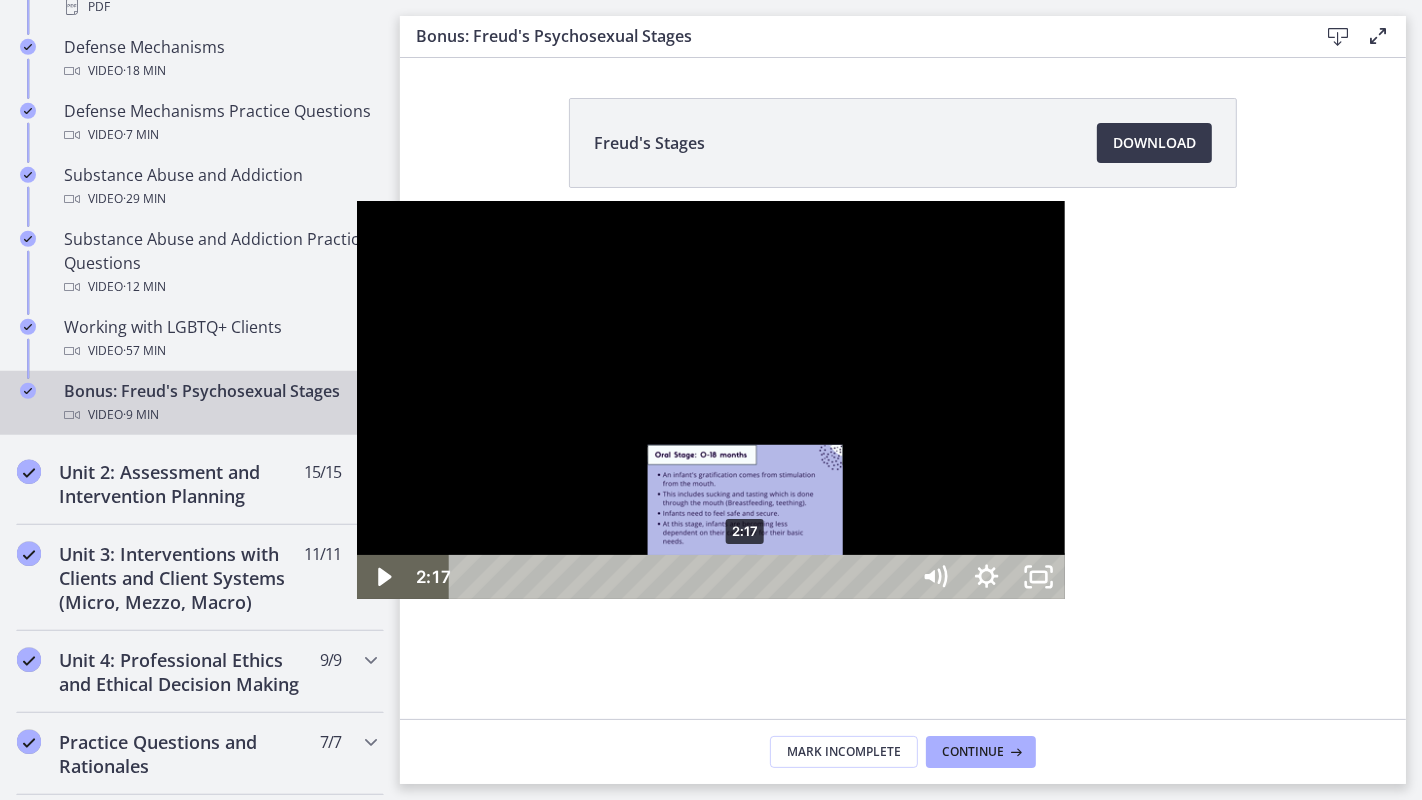 drag, startPoint x: 355, startPoint y: 777, endPoint x: 390, endPoint y: 776, distance: 35.014282 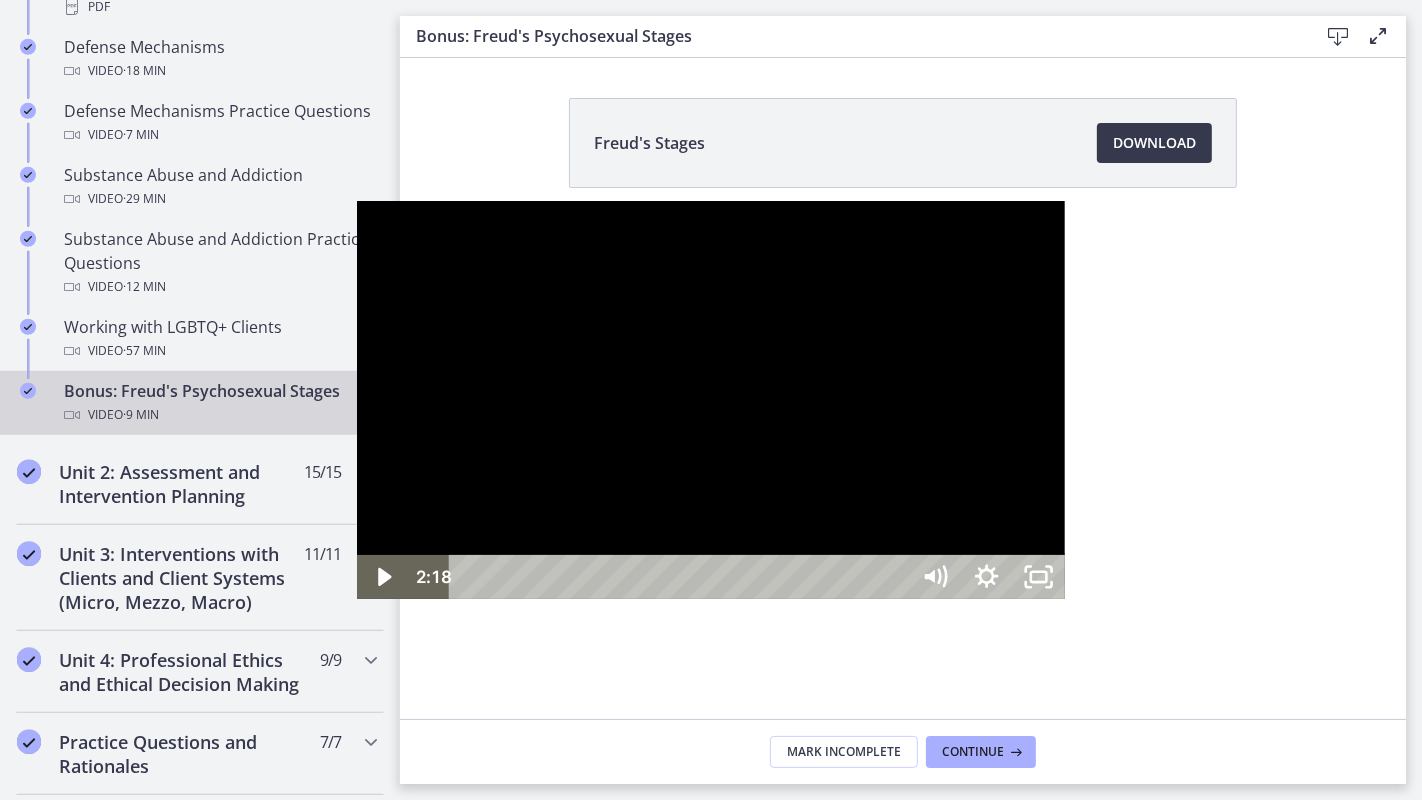 click at bounding box center [711, 400] 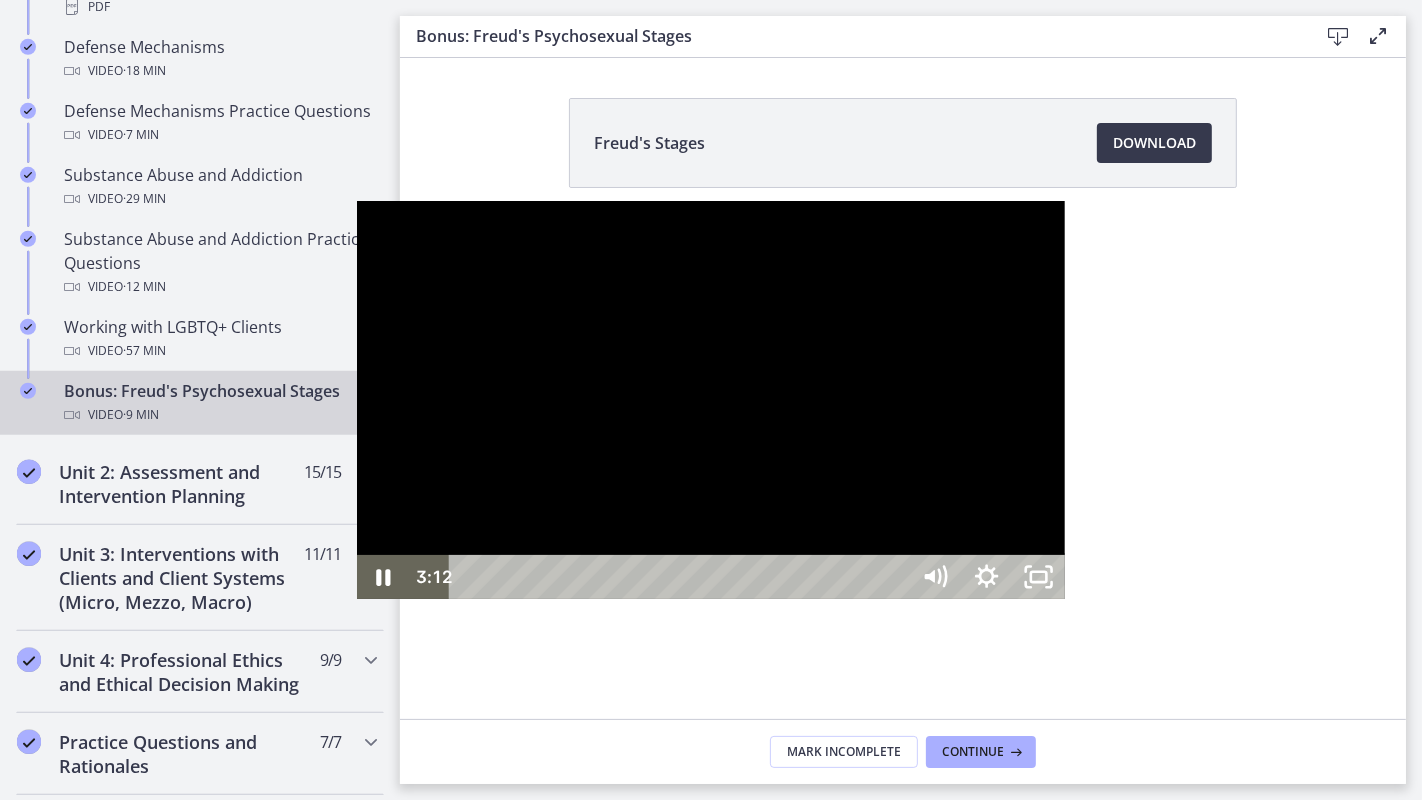 click at bounding box center (711, 400) 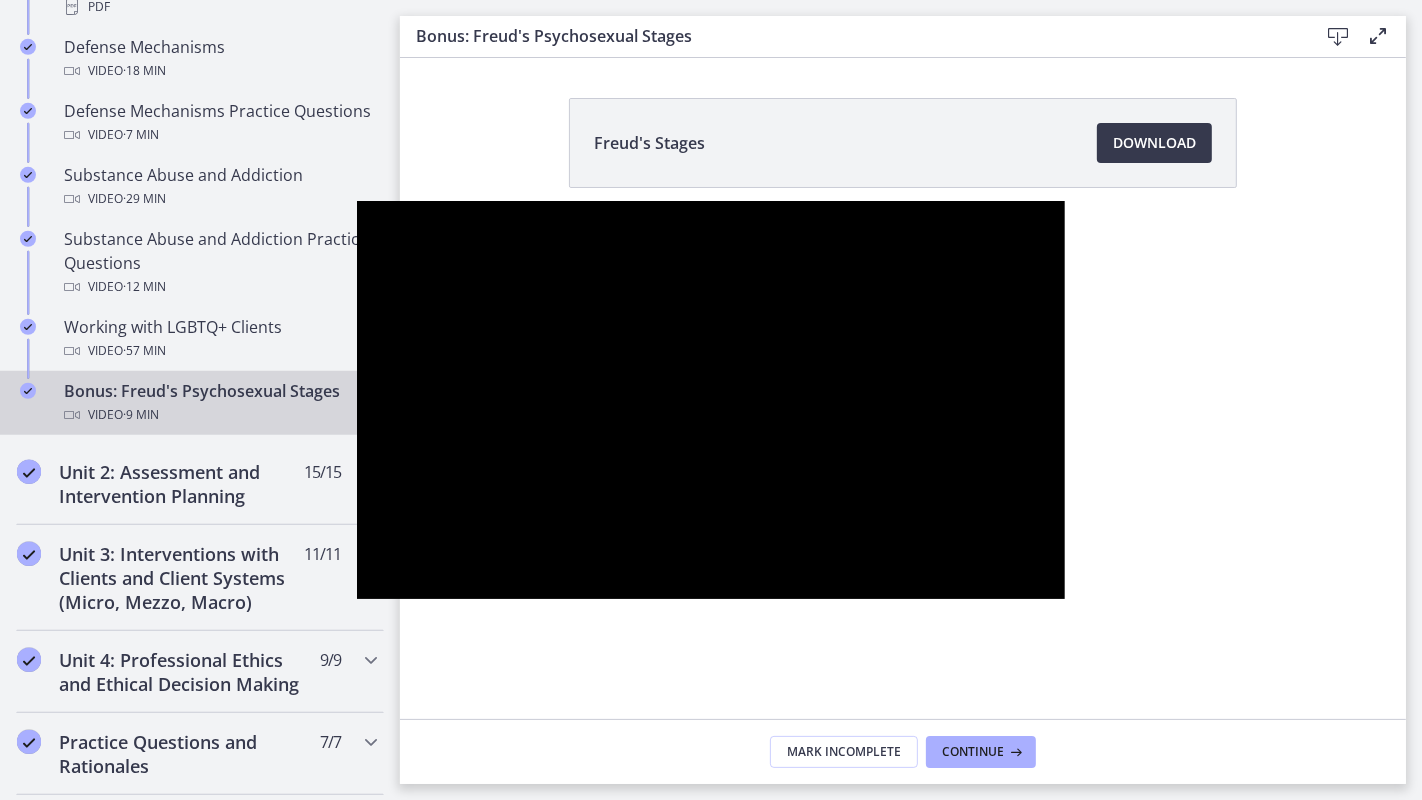 click at bounding box center [711, 400] 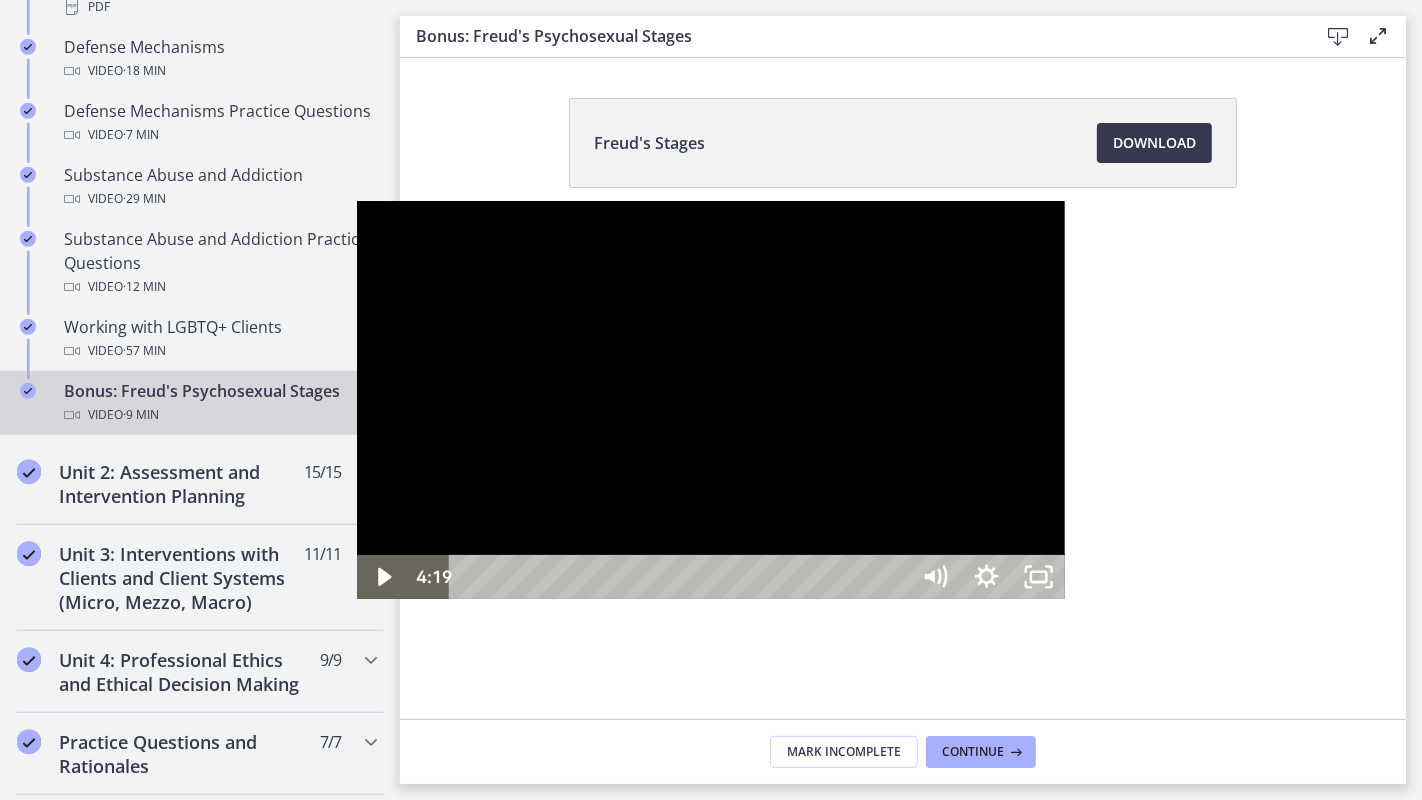 drag, startPoint x: 389, startPoint y: 580, endPoint x: 397, endPoint y: 559, distance: 22.472204 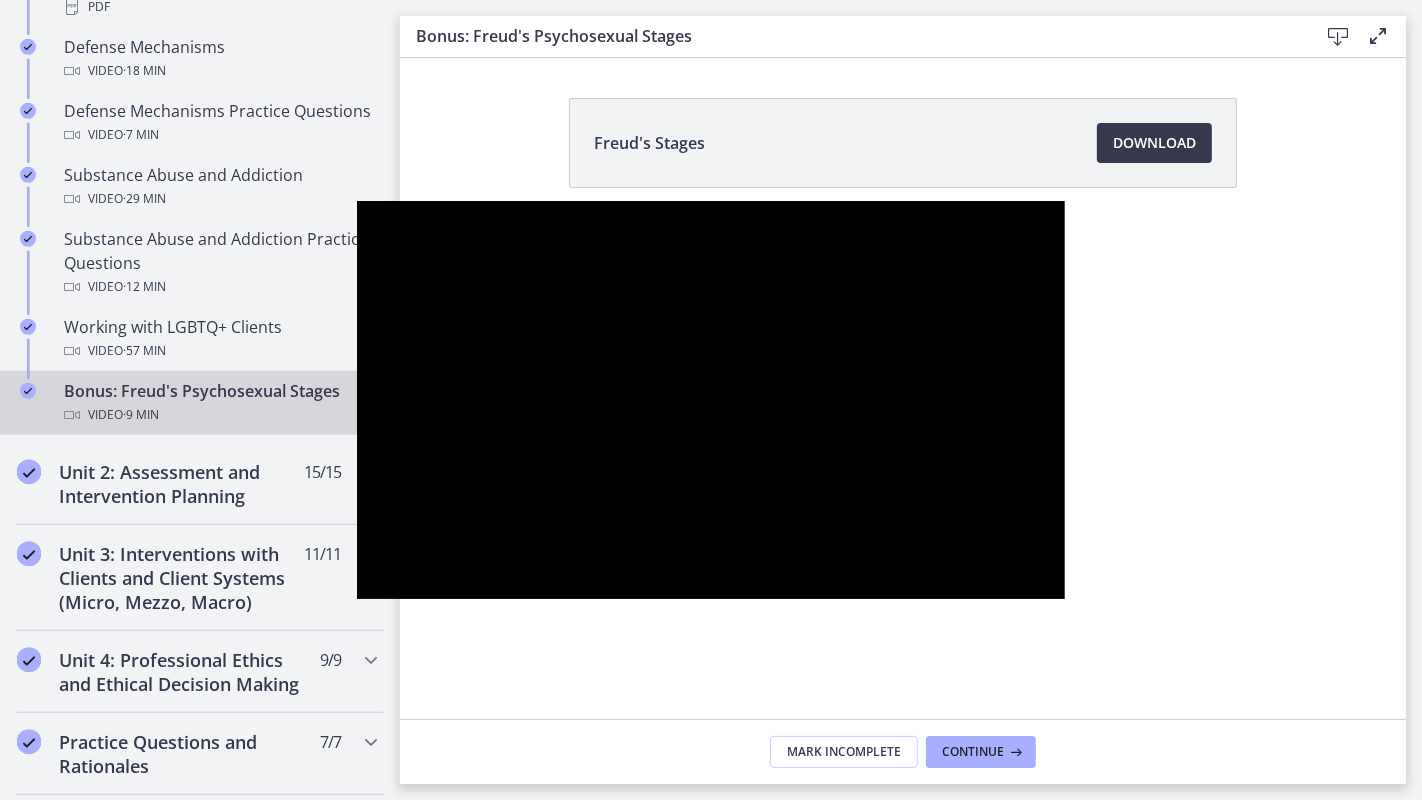 click at bounding box center (711, 400) 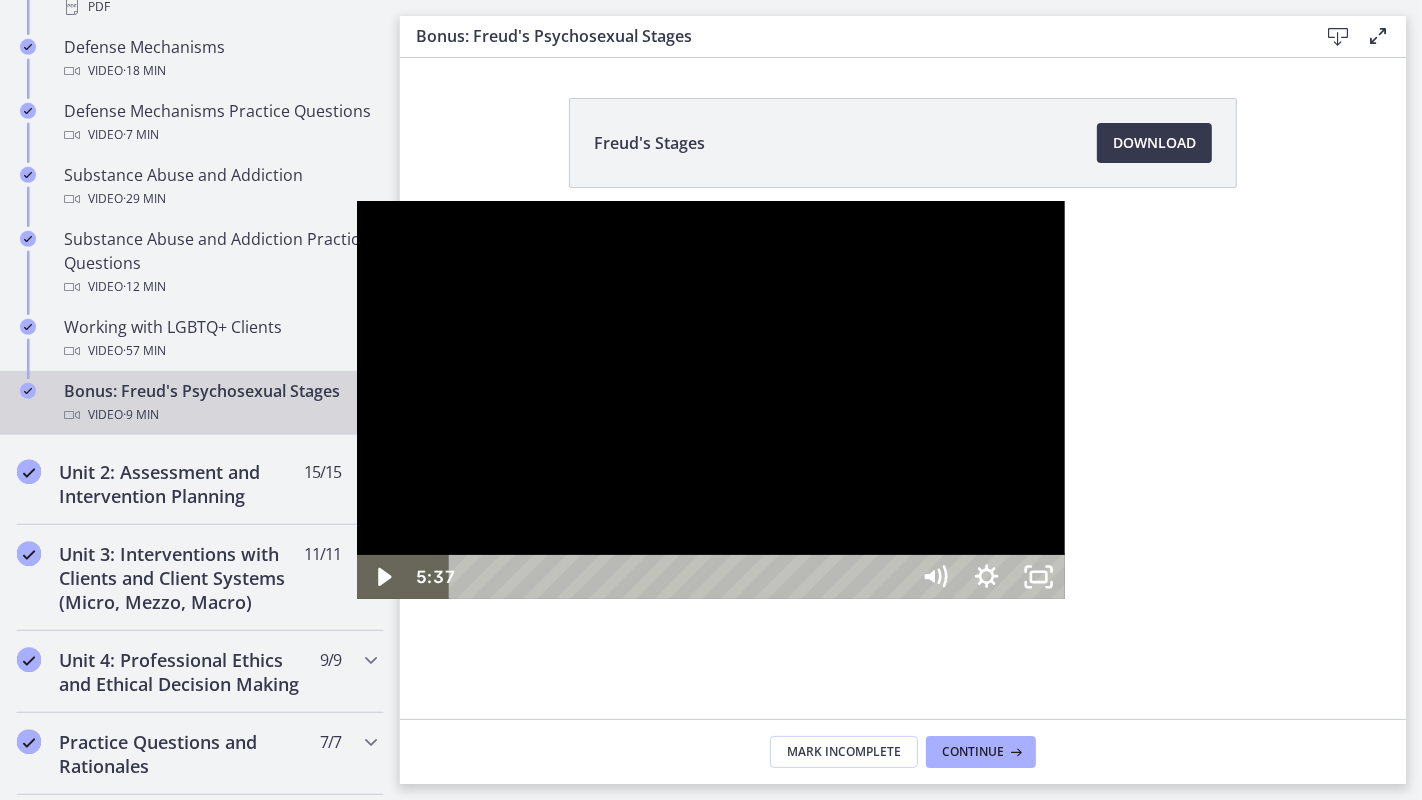 click at bounding box center (711, 400) 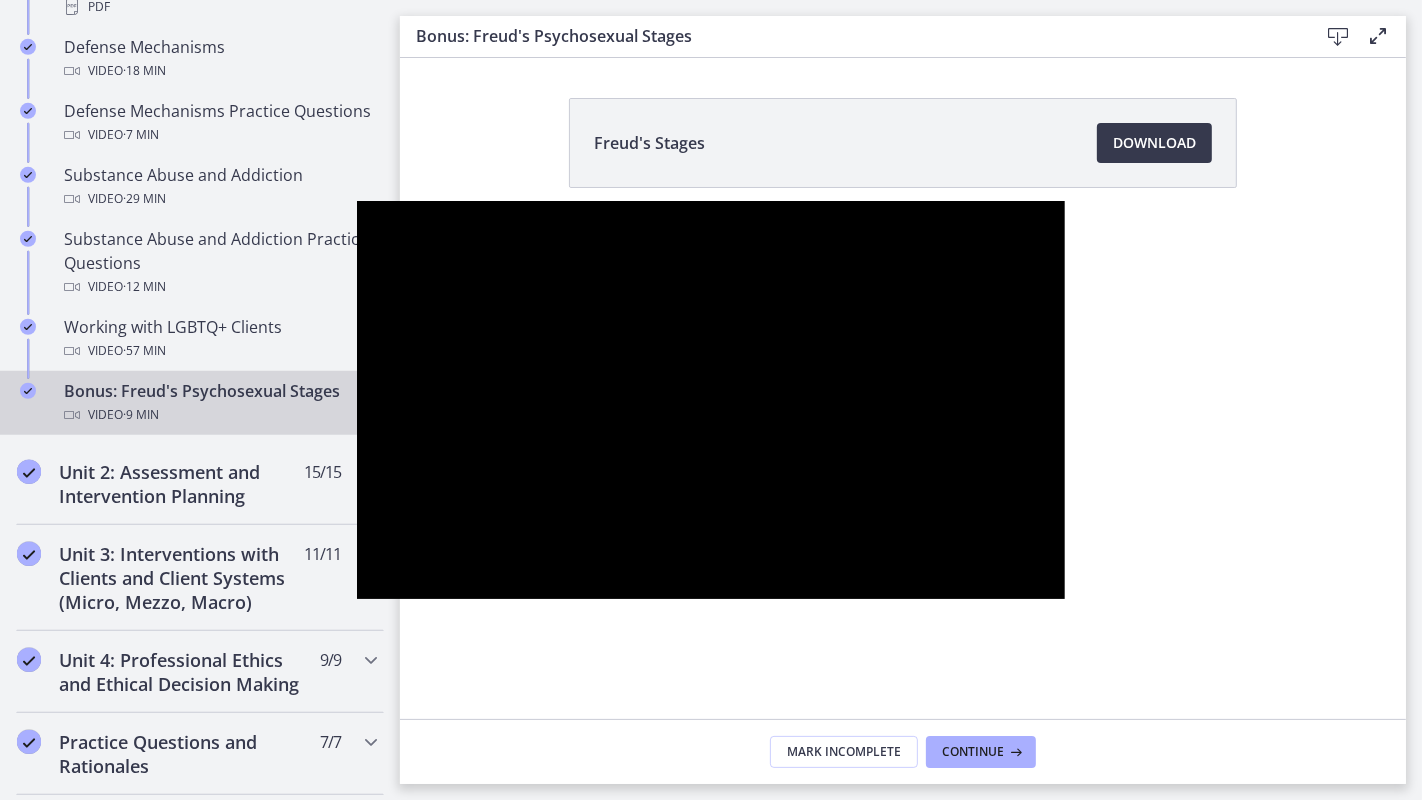 click at bounding box center (711, 400) 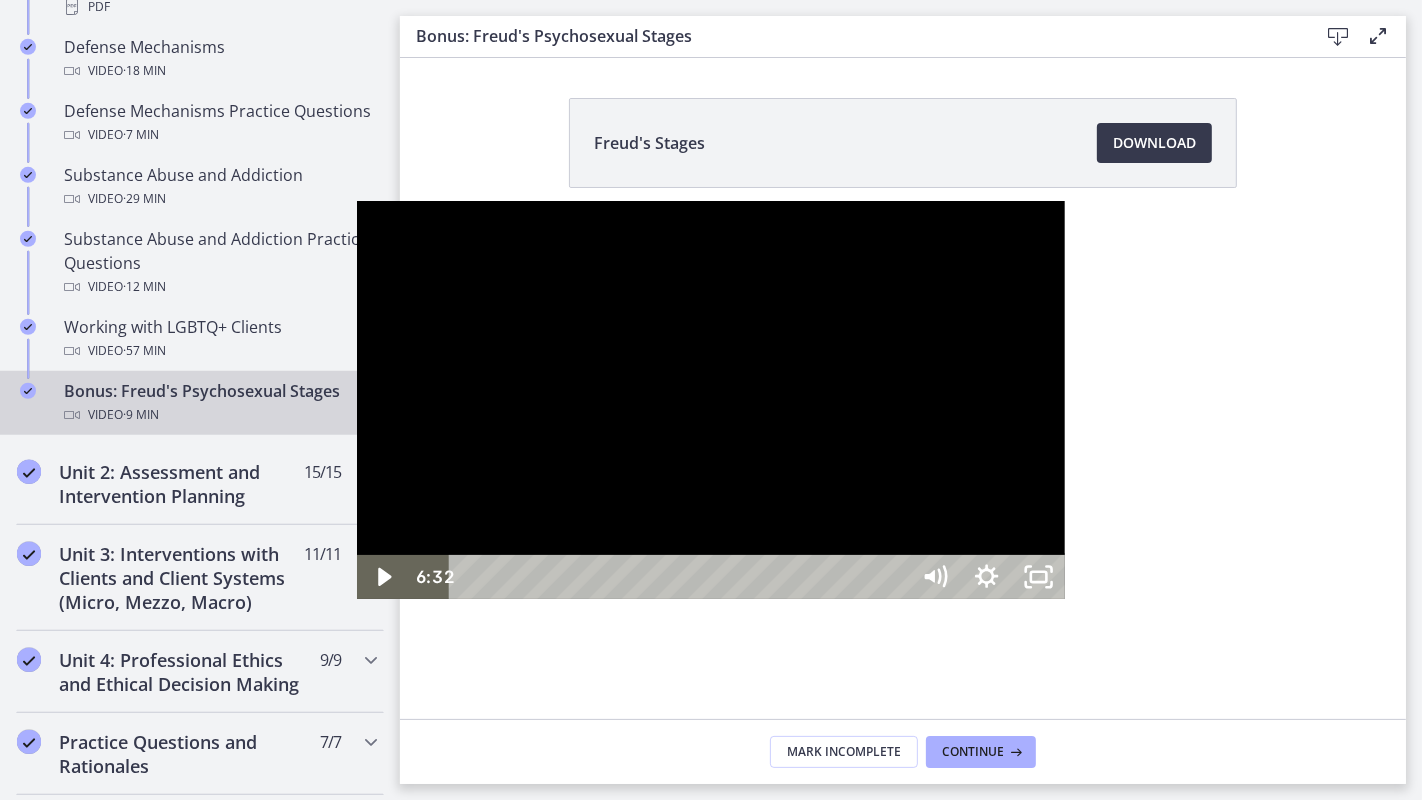 click at bounding box center [711, 400] 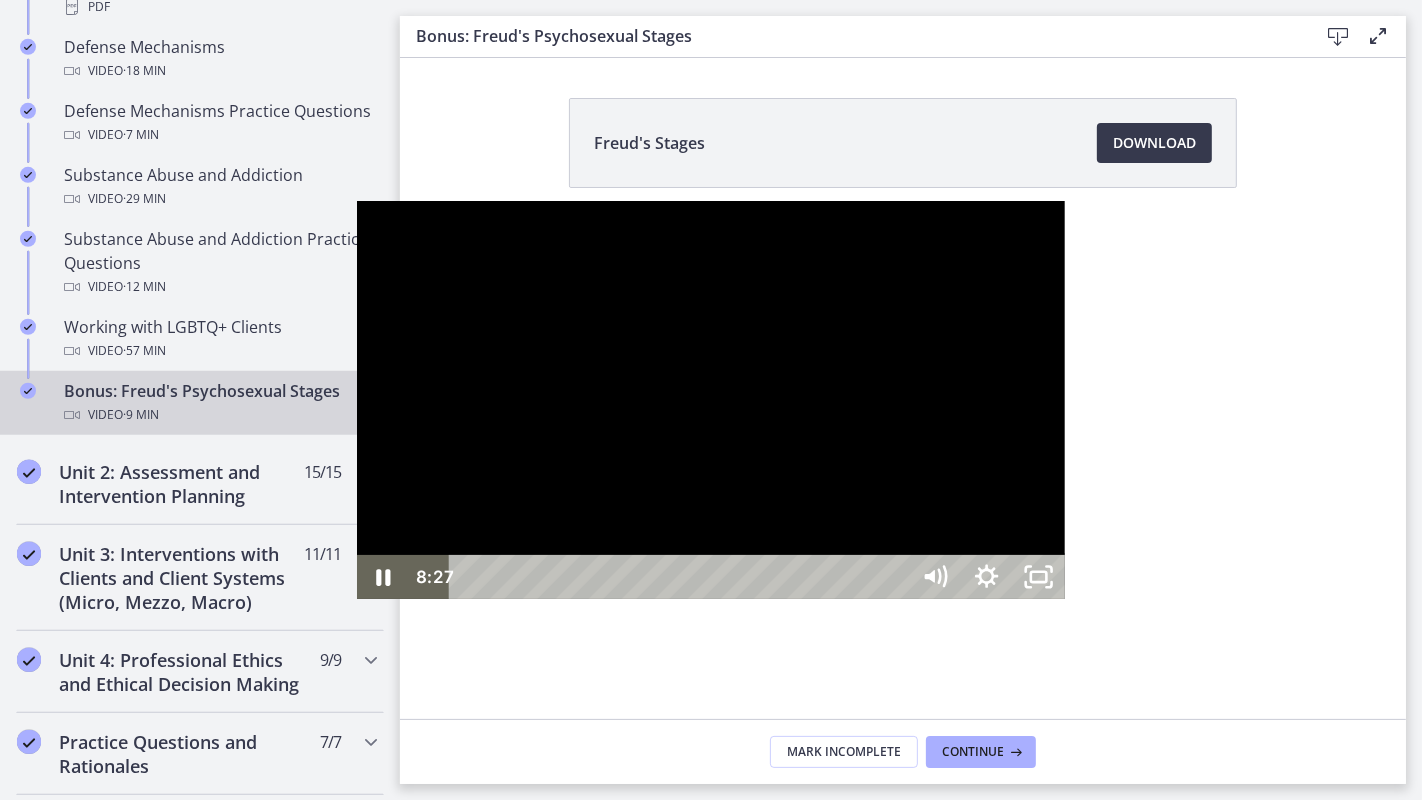 drag, startPoint x: 1127, startPoint y: 778, endPoint x: 1145, endPoint y: 775, distance: 18.248287 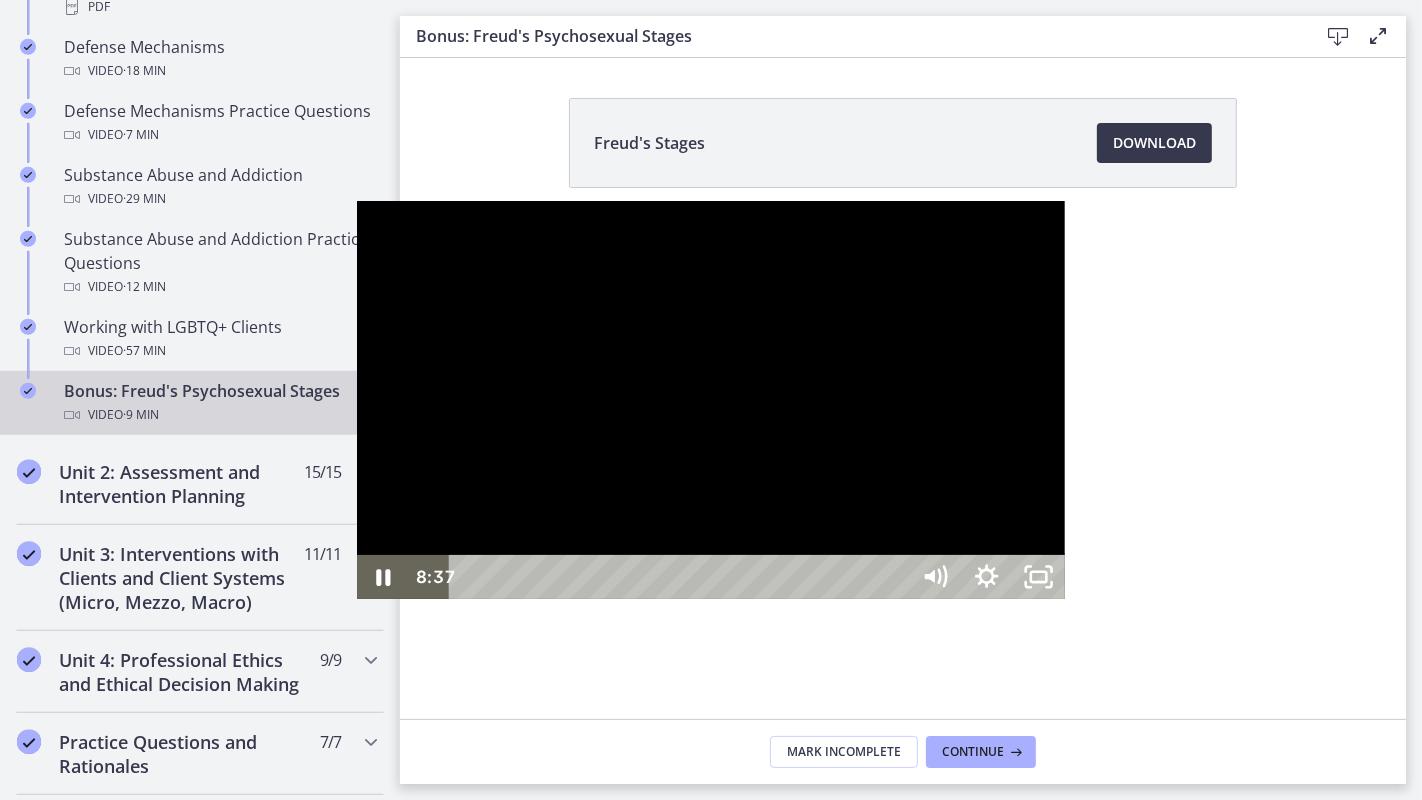 drag, startPoint x: 1145, startPoint y: 775, endPoint x: 1160, endPoint y: 770, distance: 15.811388 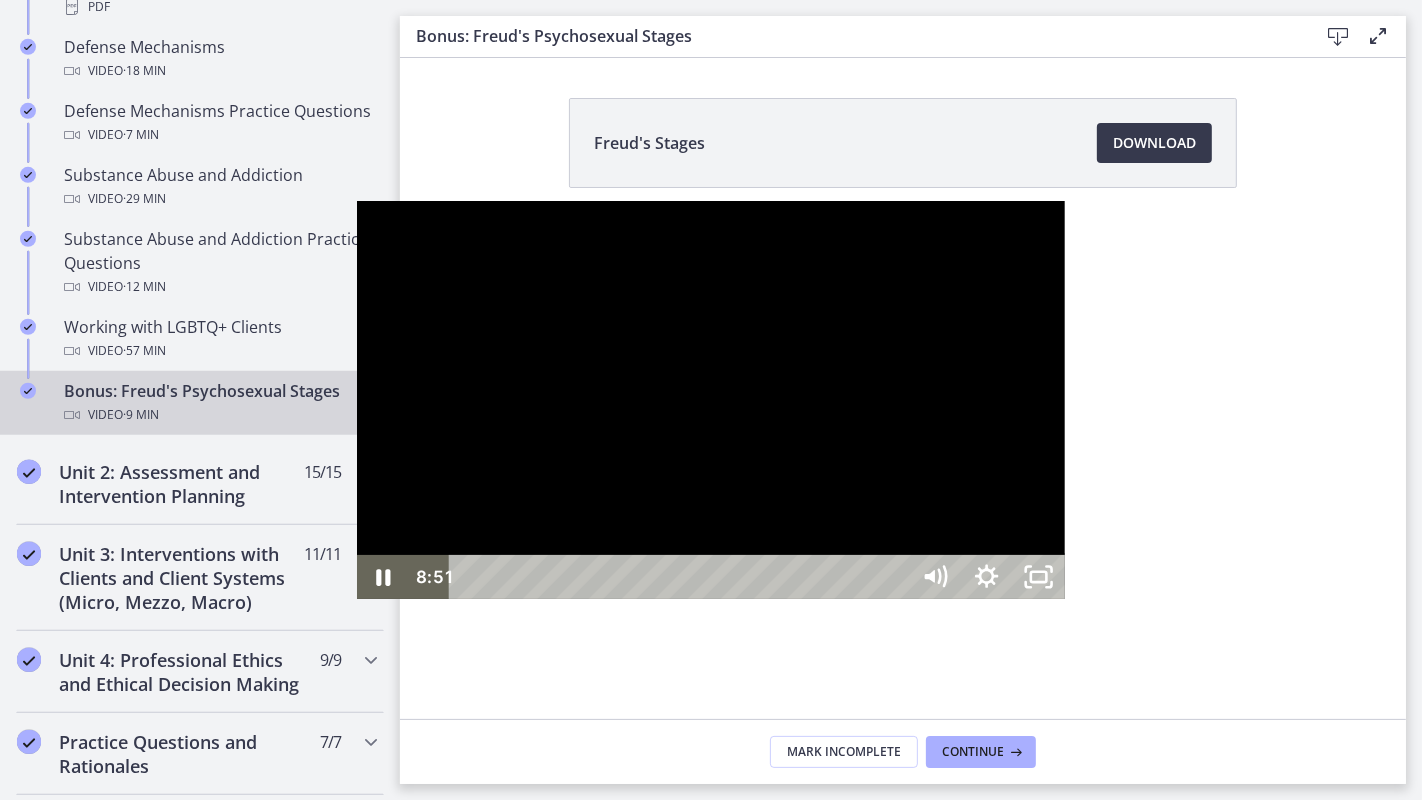 drag, startPoint x: 1174, startPoint y: 777, endPoint x: 1190, endPoint y: 771, distance: 17.088007 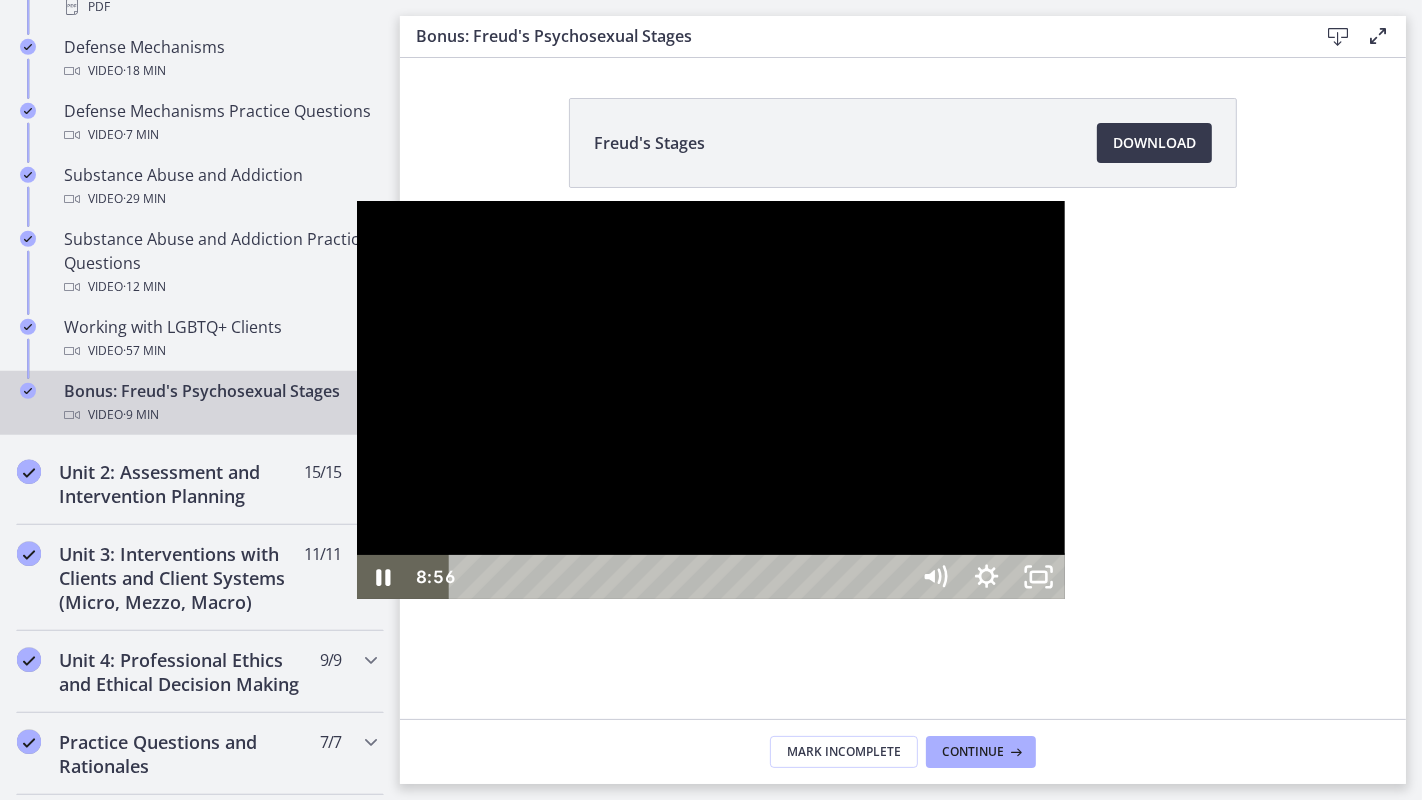 click on "8:56" at bounding box center [682, 577] 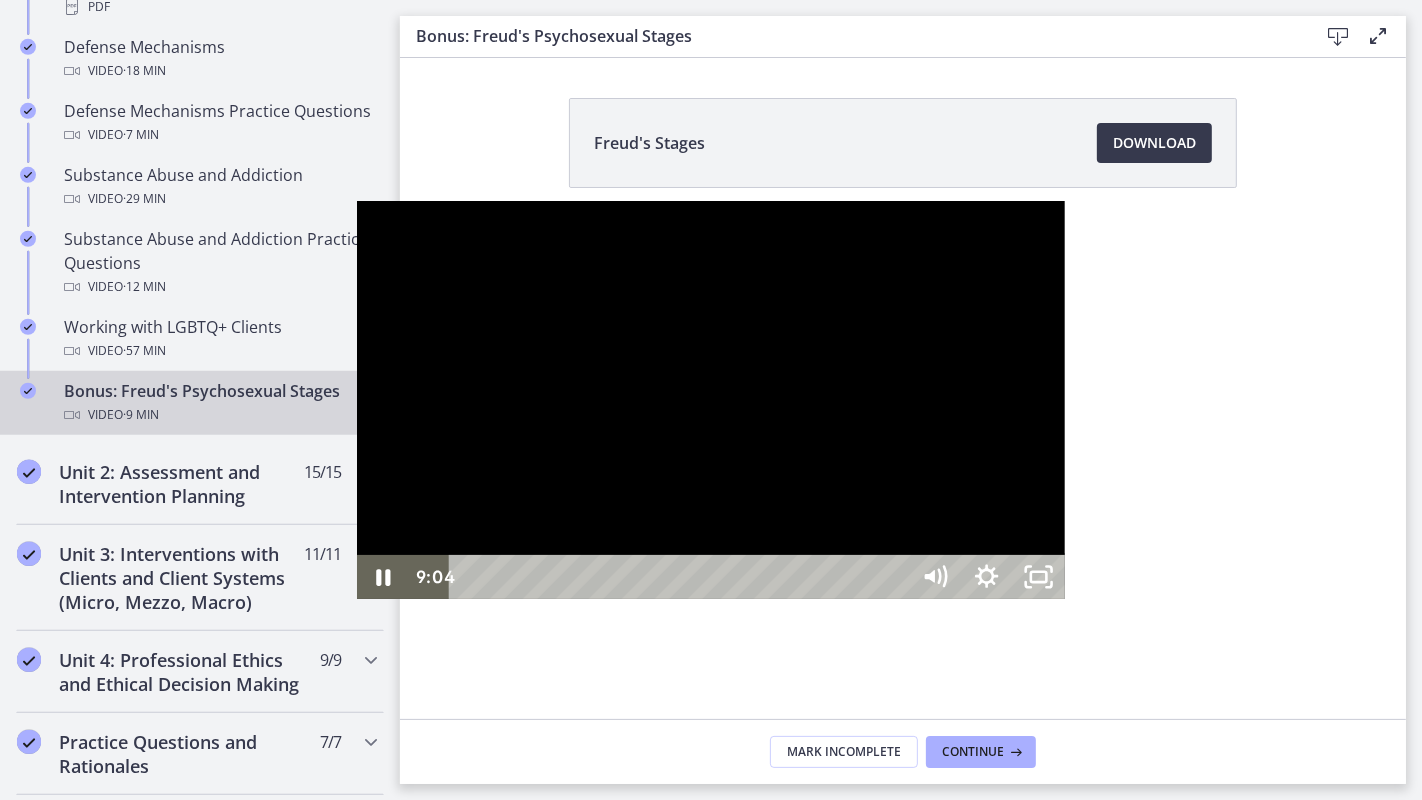 drag, startPoint x: 1203, startPoint y: 771, endPoint x: 1217, endPoint y: 770, distance: 14.035668 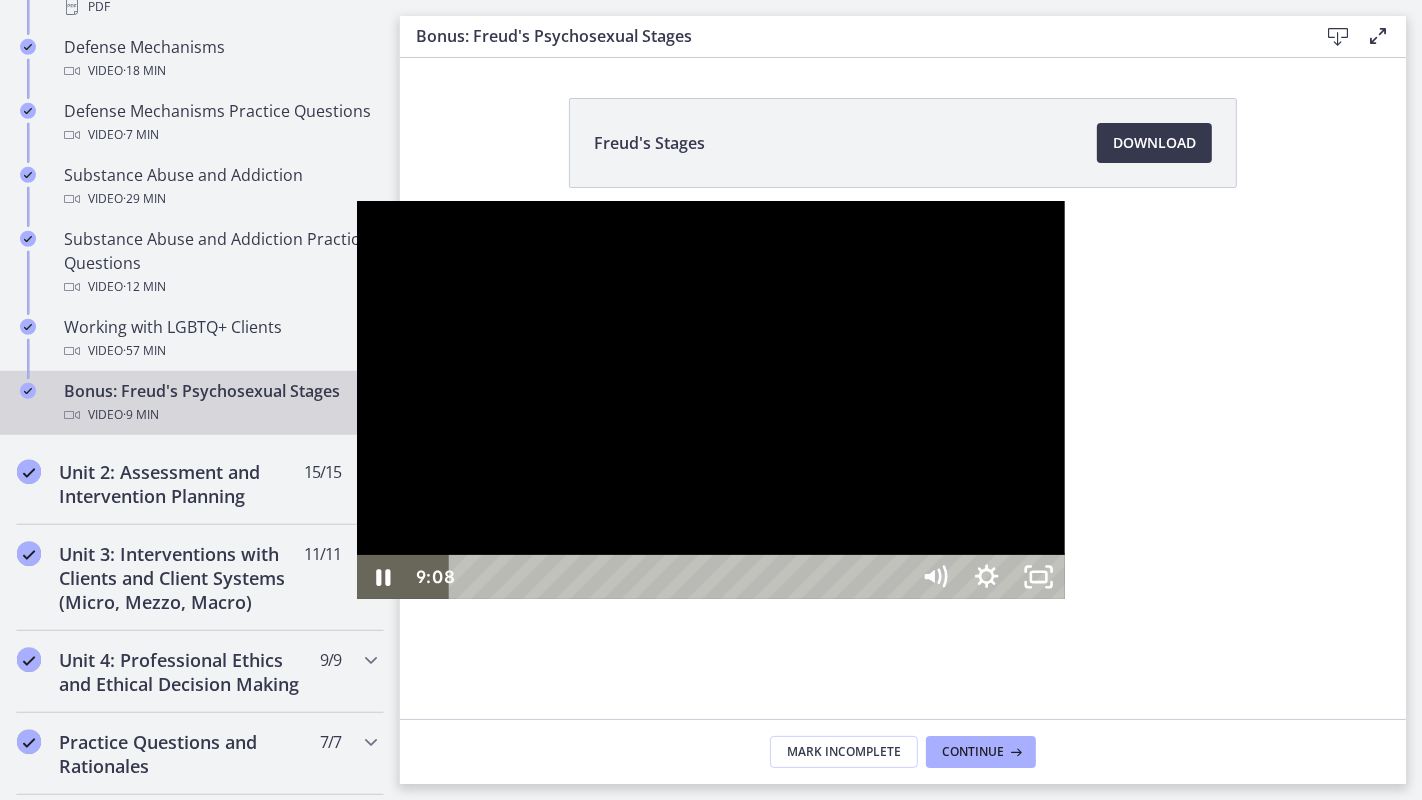 click at bounding box center [1578, 577] 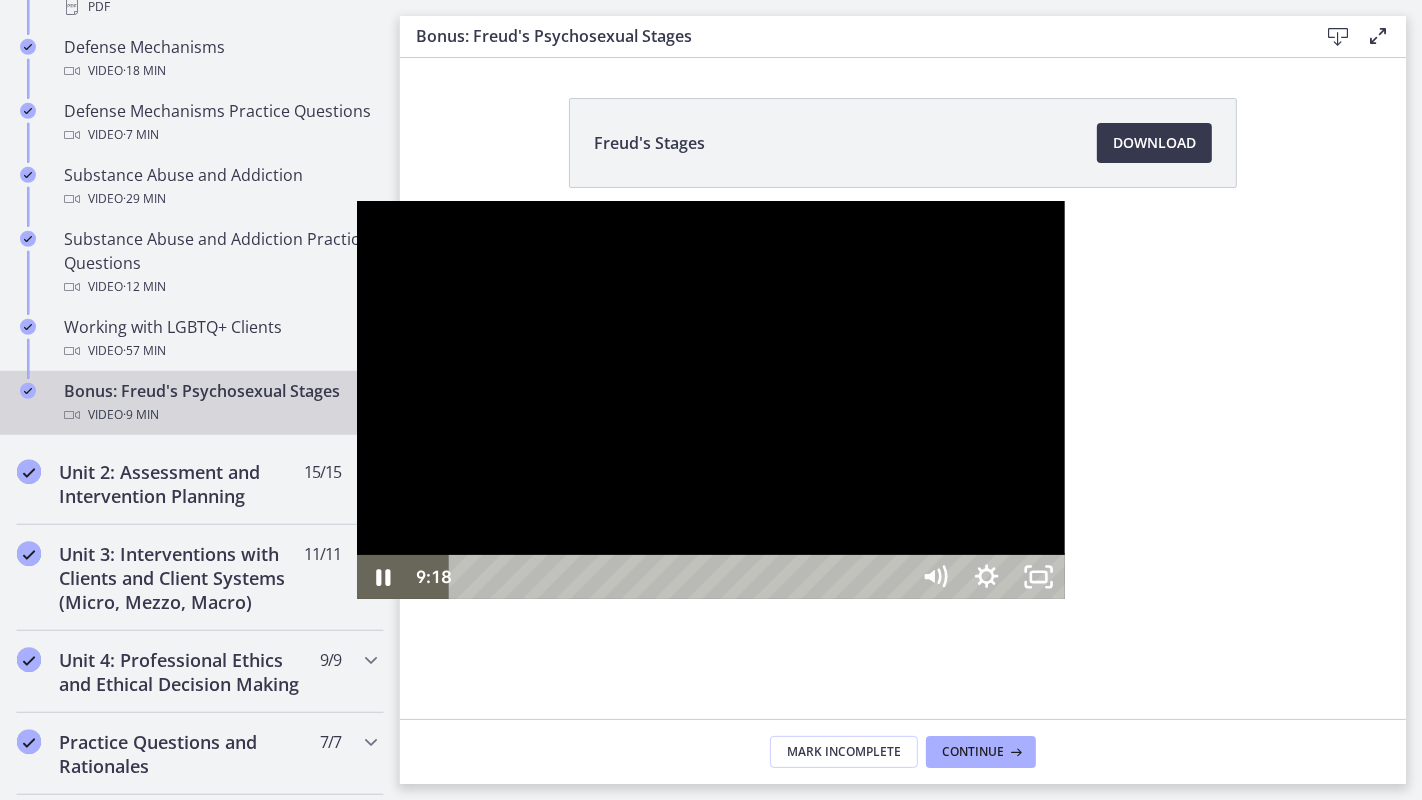 drag, startPoint x: 1231, startPoint y: 780, endPoint x: 1246, endPoint y: 776, distance: 15.524175 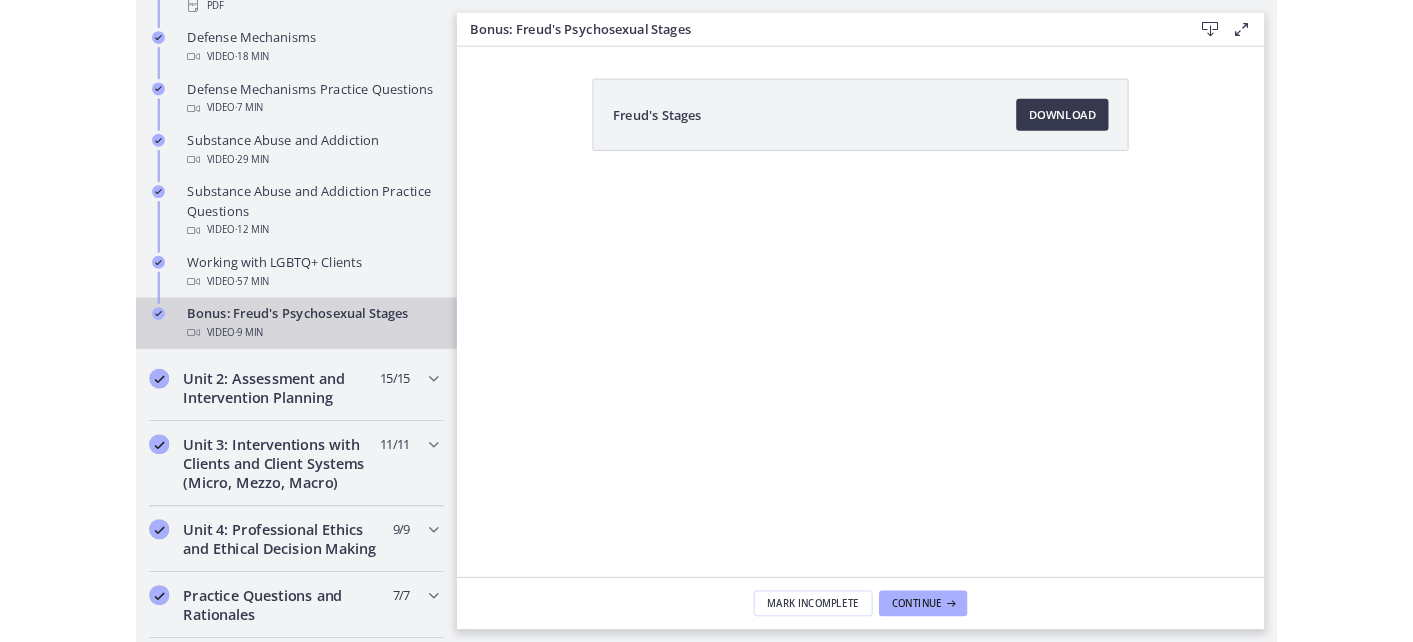 scroll, scrollTop: 0, scrollLeft: 0, axis: both 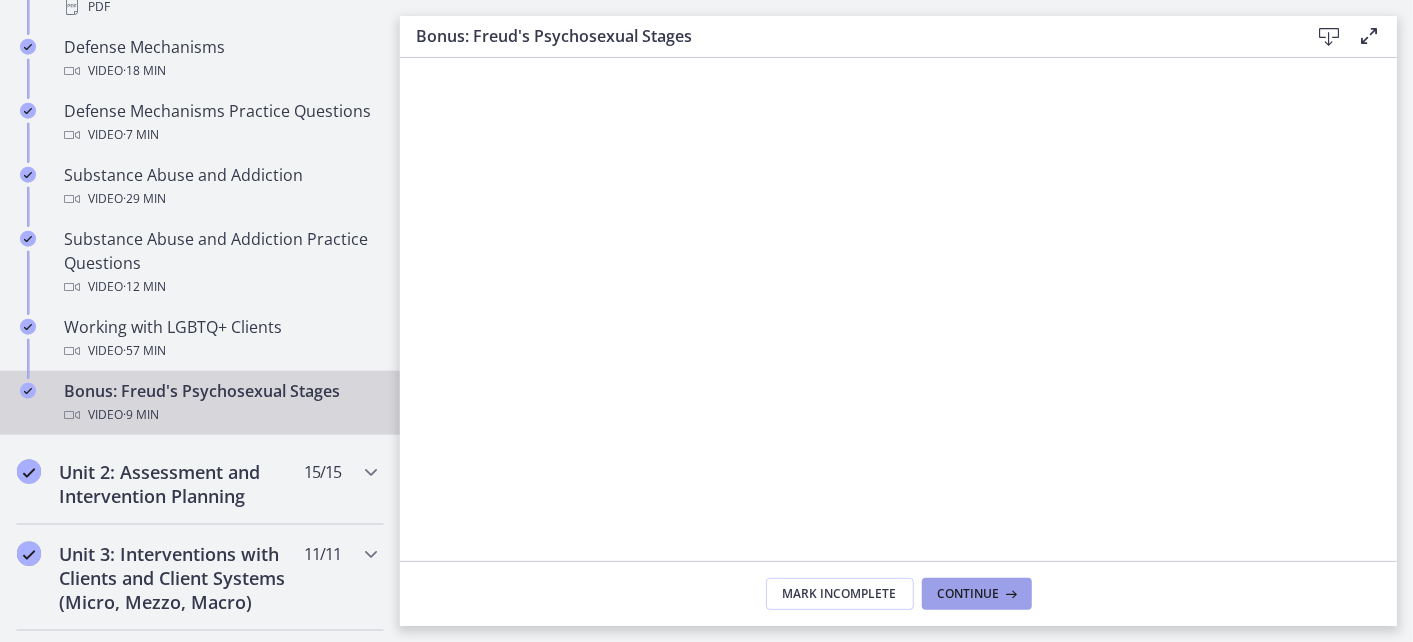 click on "Continue" at bounding box center [969, 594] 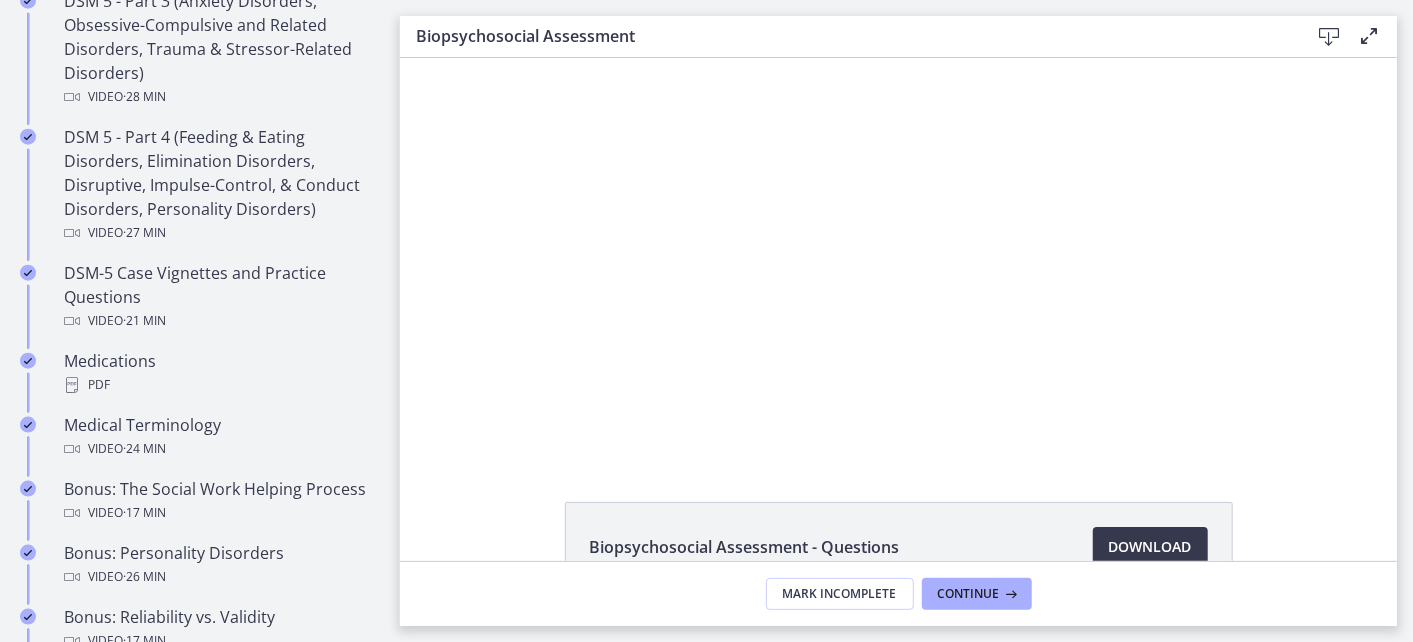 scroll, scrollTop: 0, scrollLeft: 0, axis: both 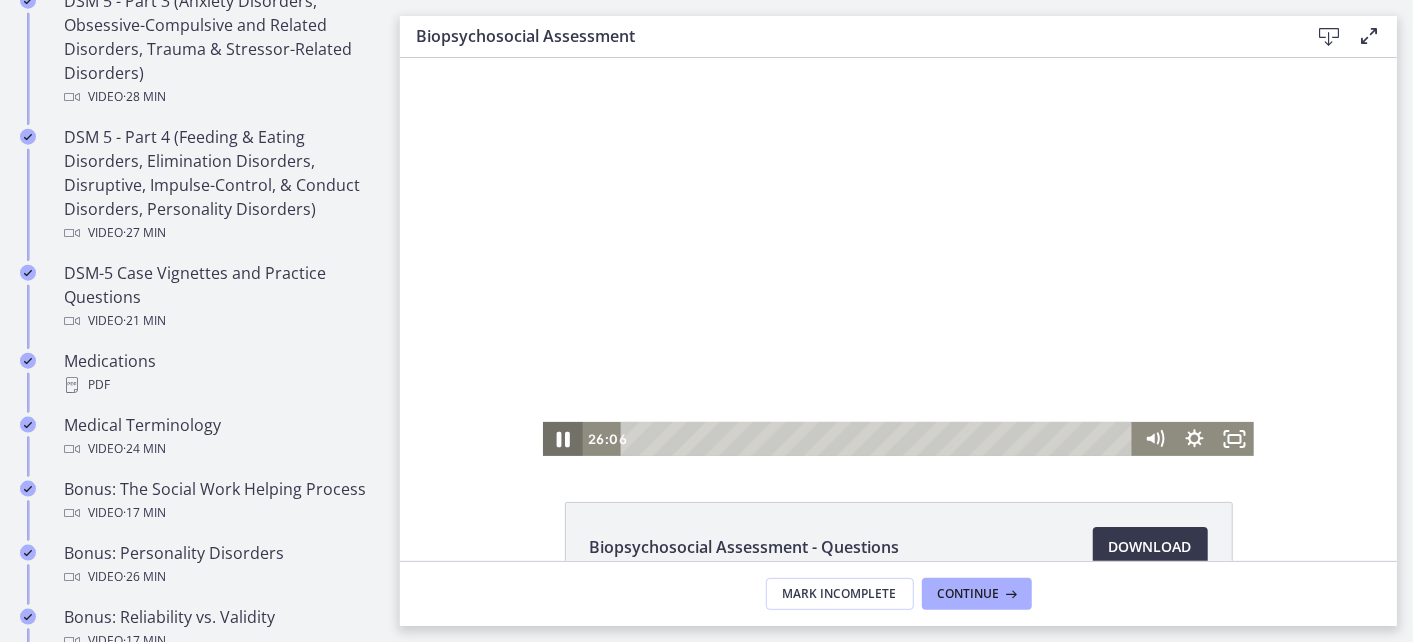 click 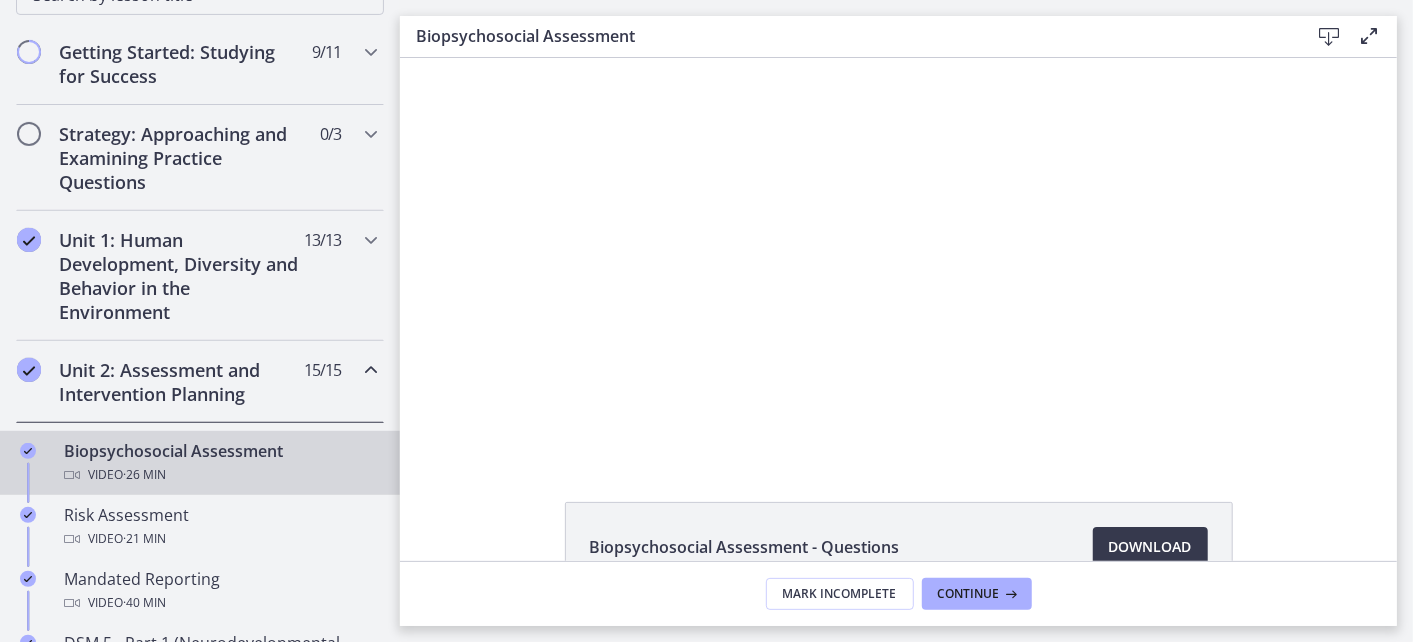 scroll, scrollTop: 355, scrollLeft: 0, axis: vertical 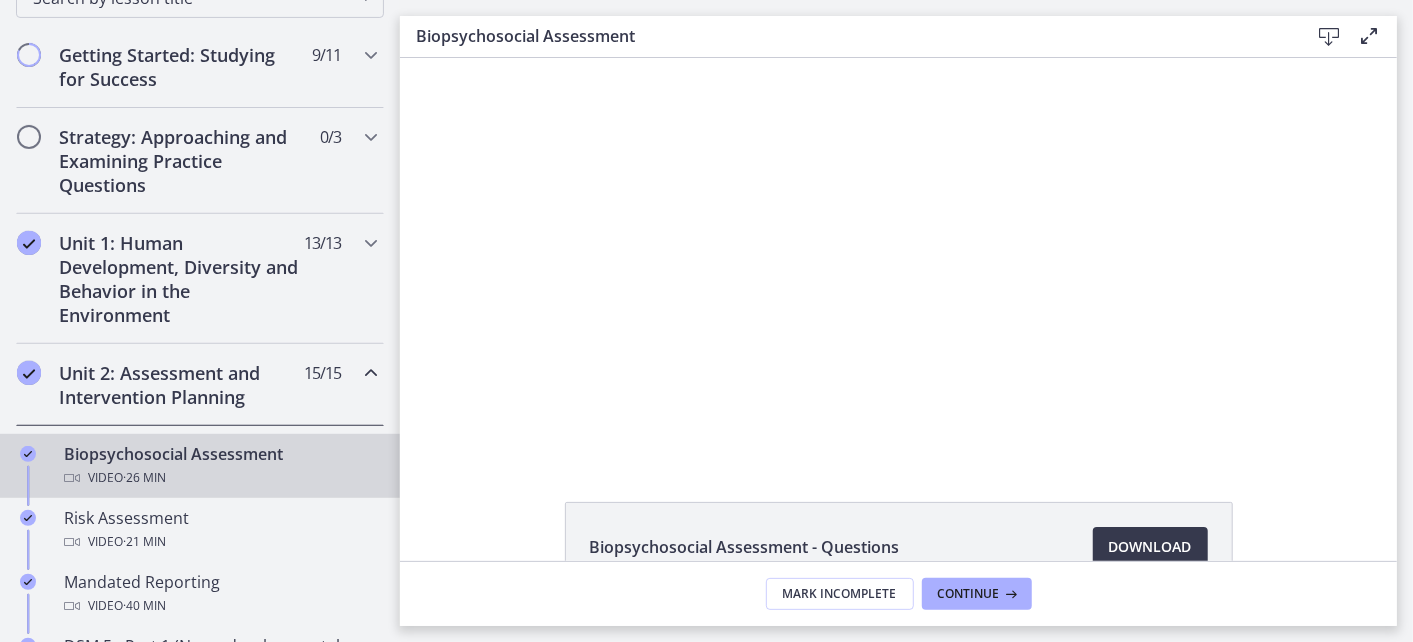 click at bounding box center [371, 373] 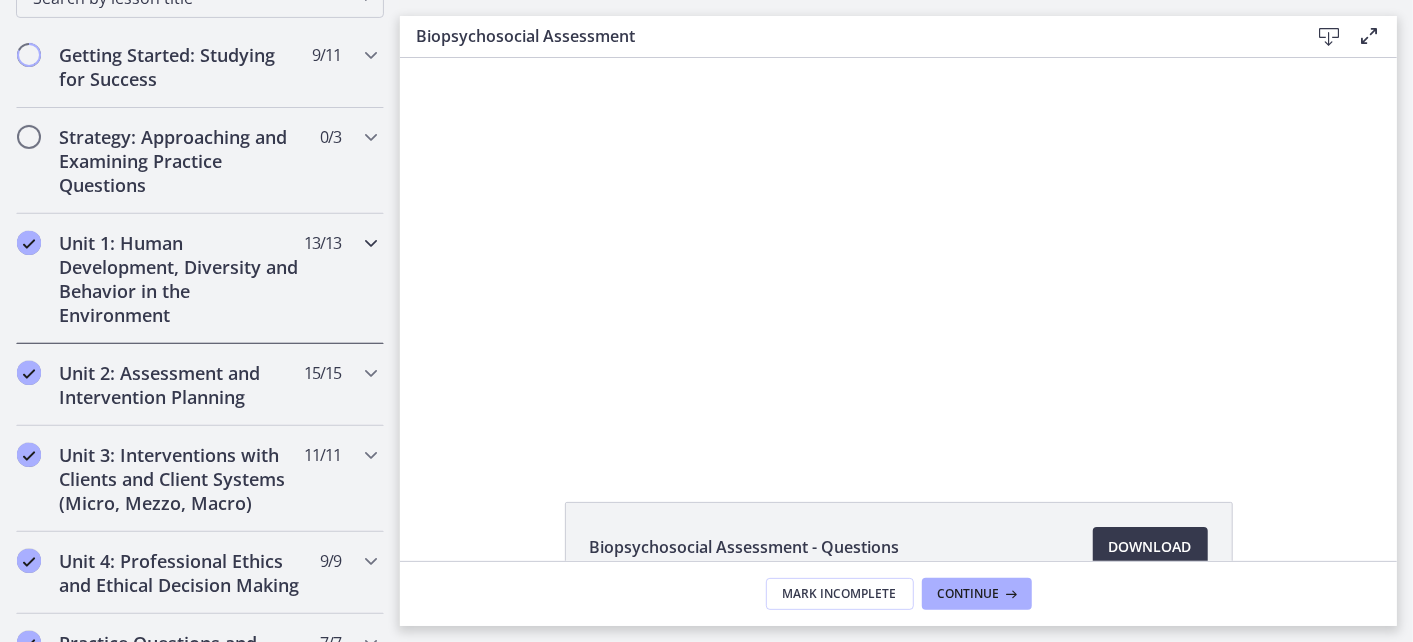 click at bounding box center [371, 243] 